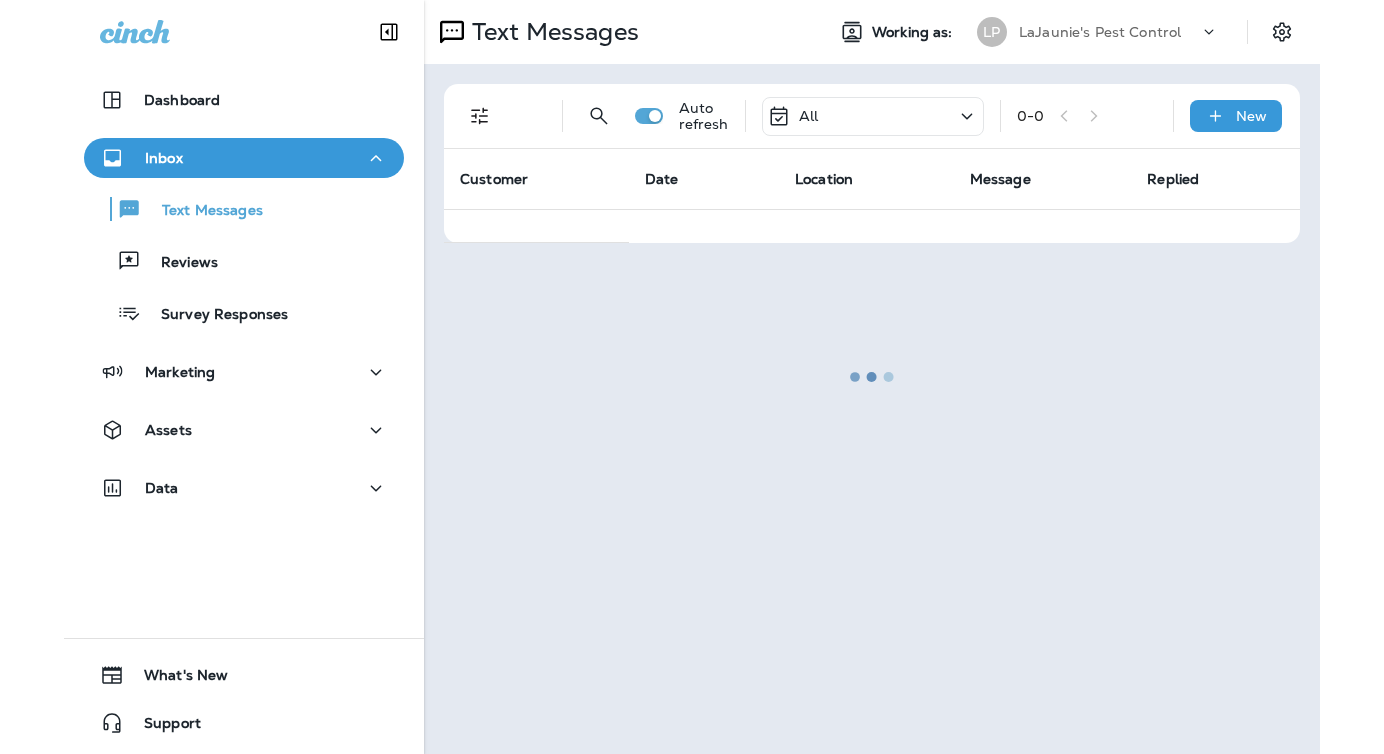 scroll, scrollTop: 0, scrollLeft: 0, axis: both 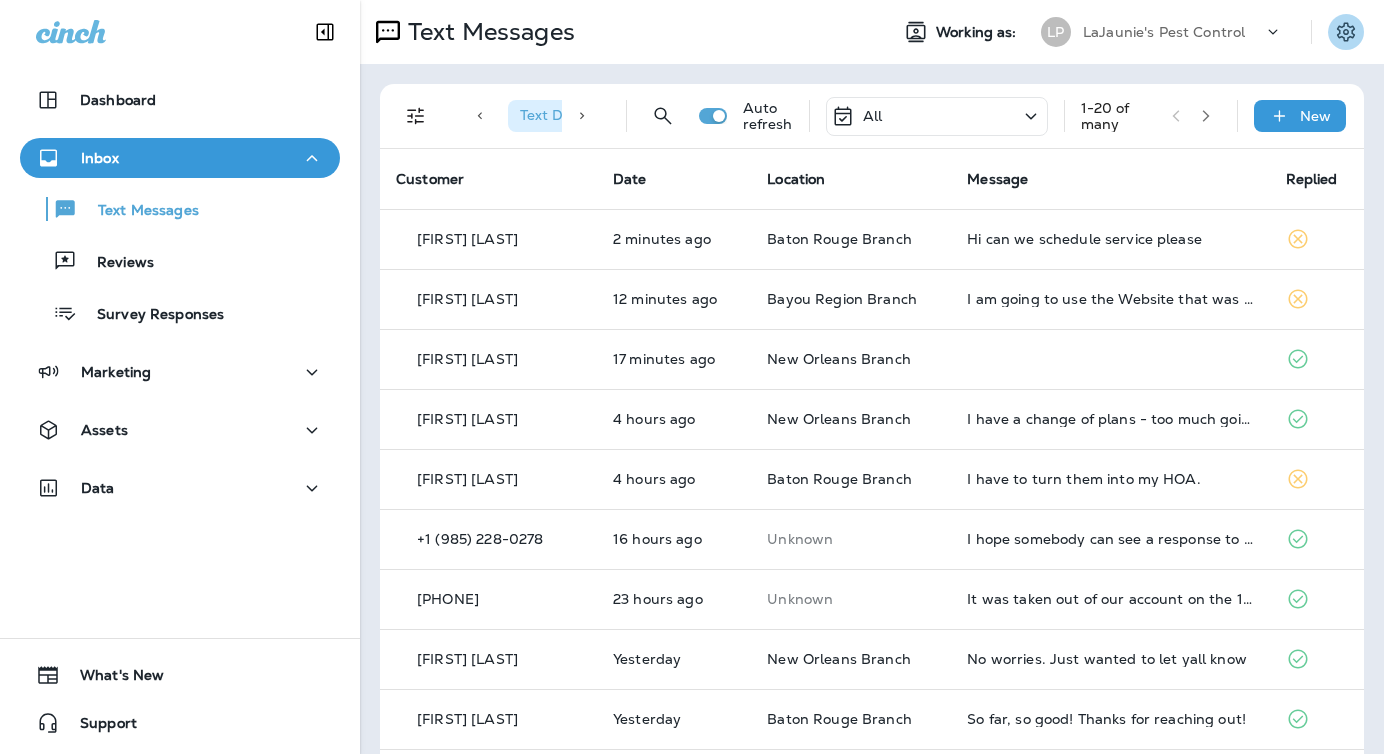 click 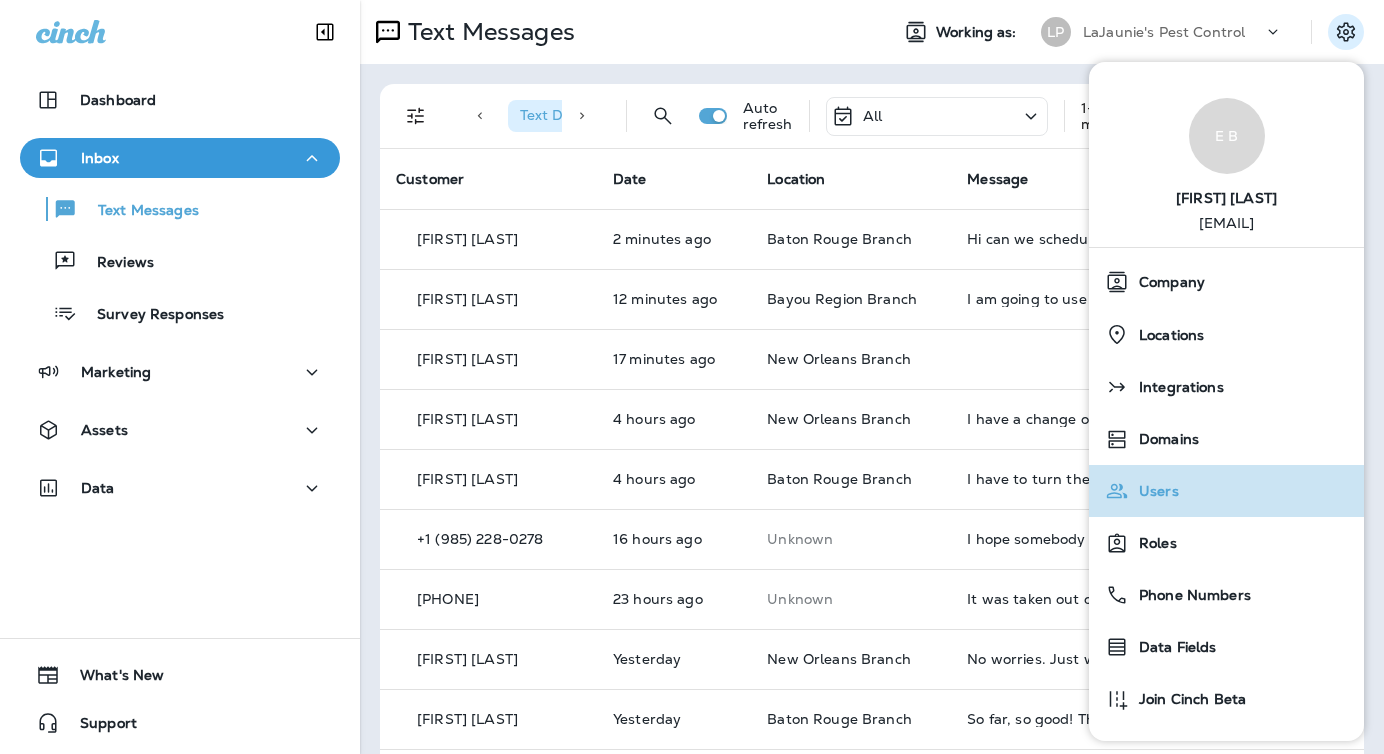 click on "Users" at bounding box center (1154, 491) 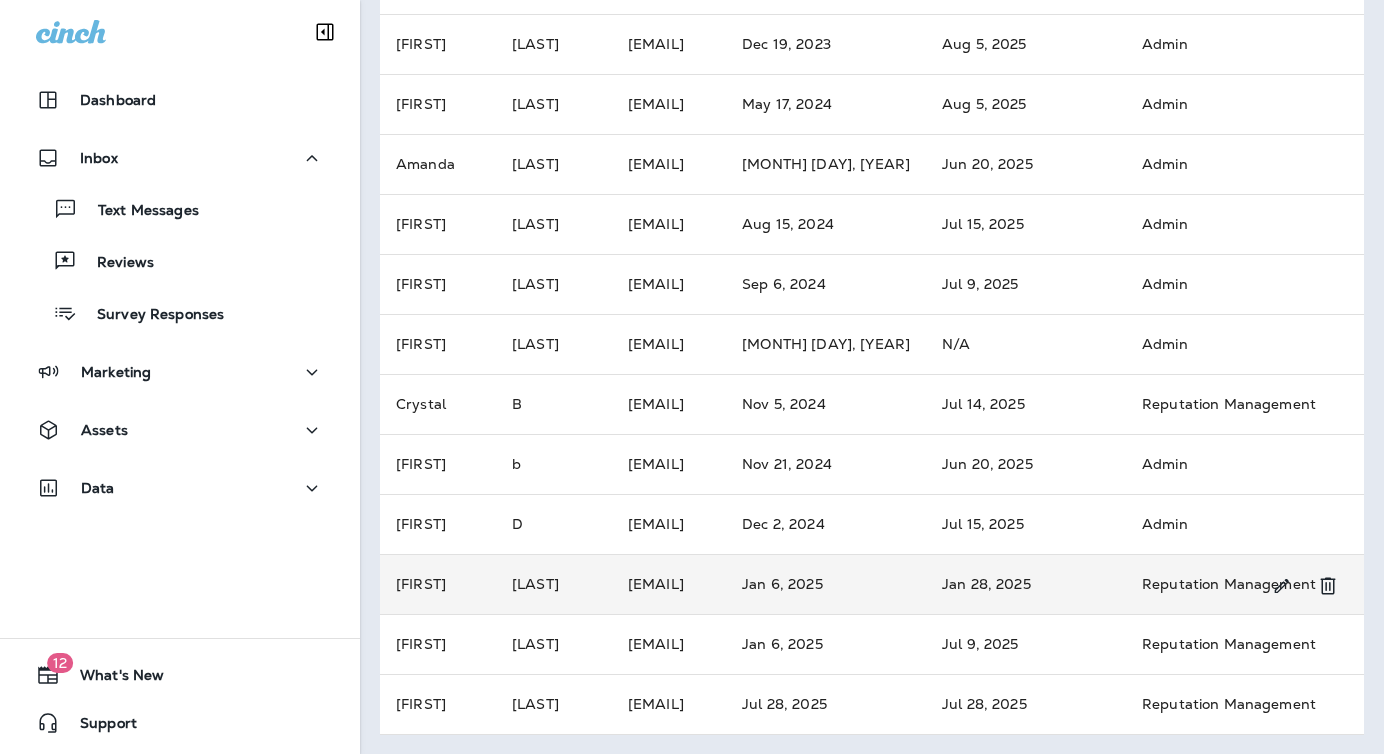 scroll, scrollTop: 0, scrollLeft: 0, axis: both 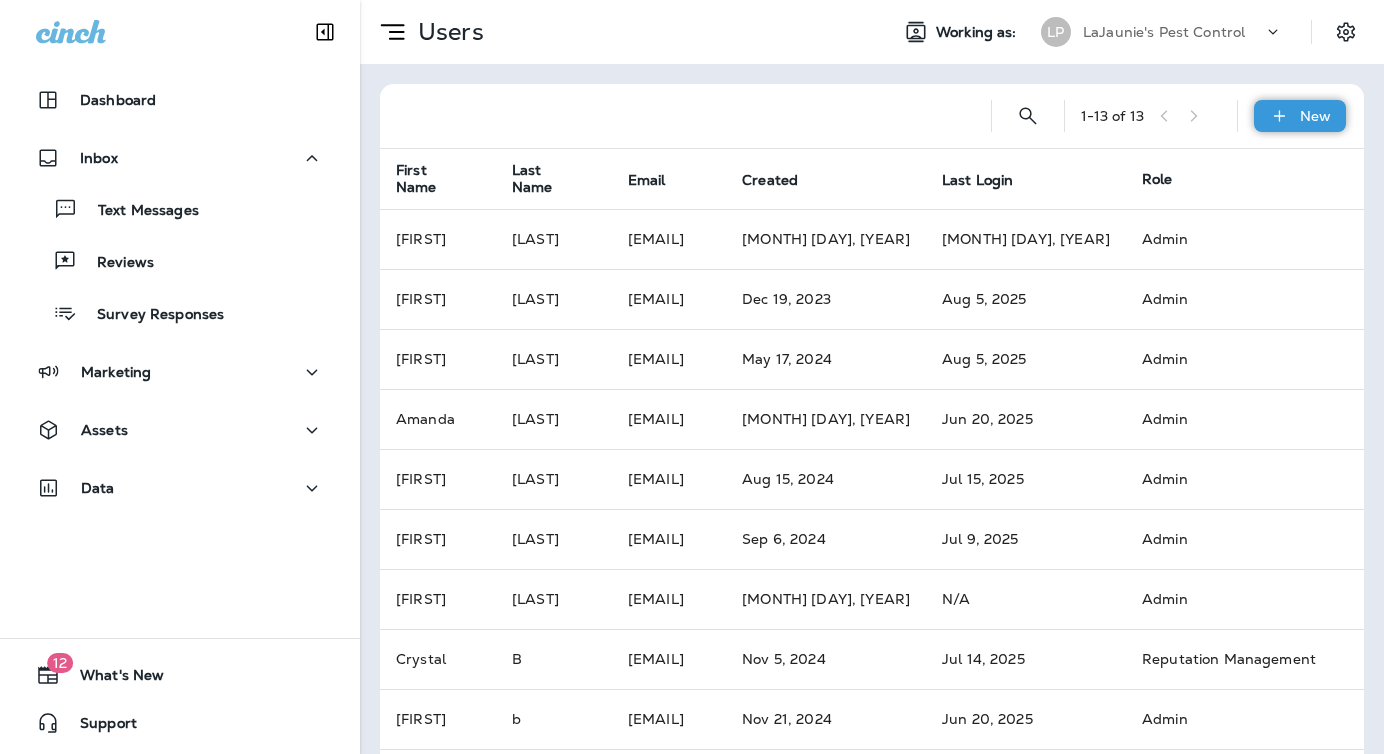 click 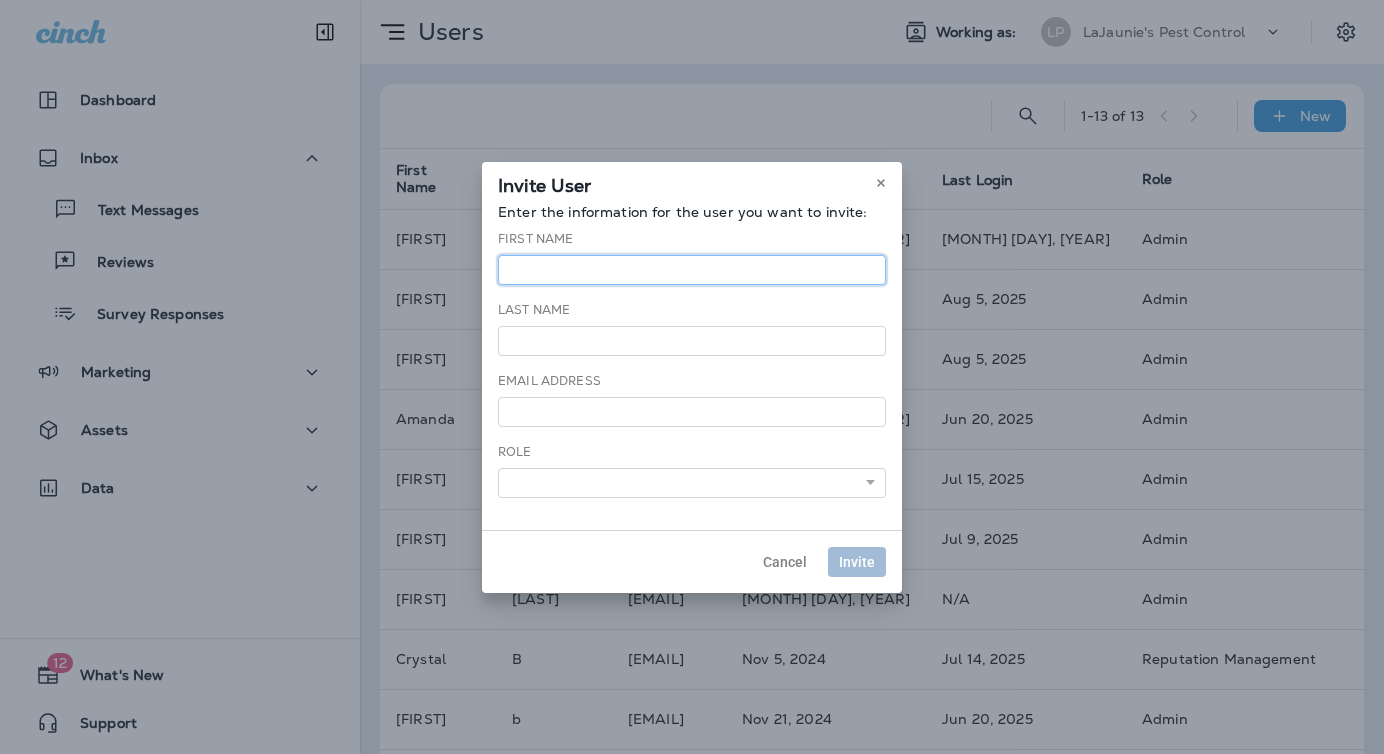 click at bounding box center (692, 270) 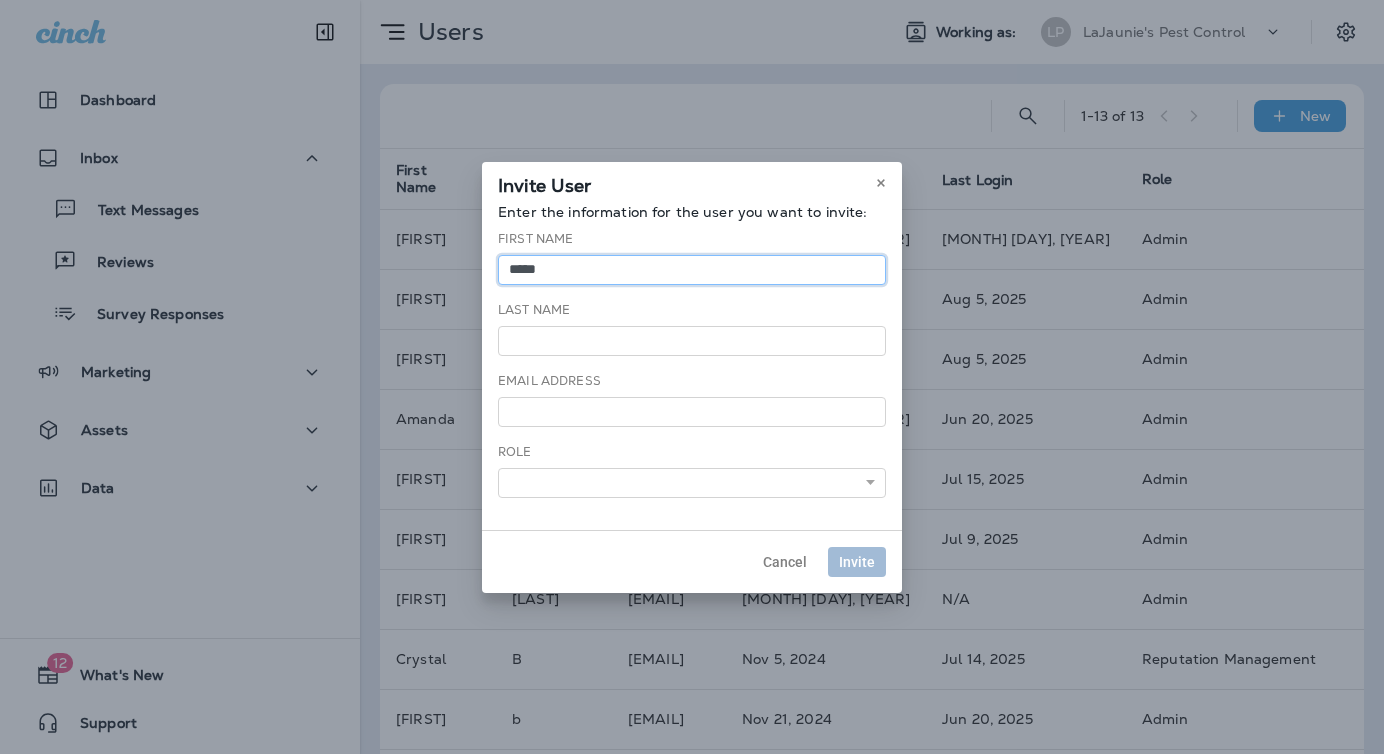 type on "*****" 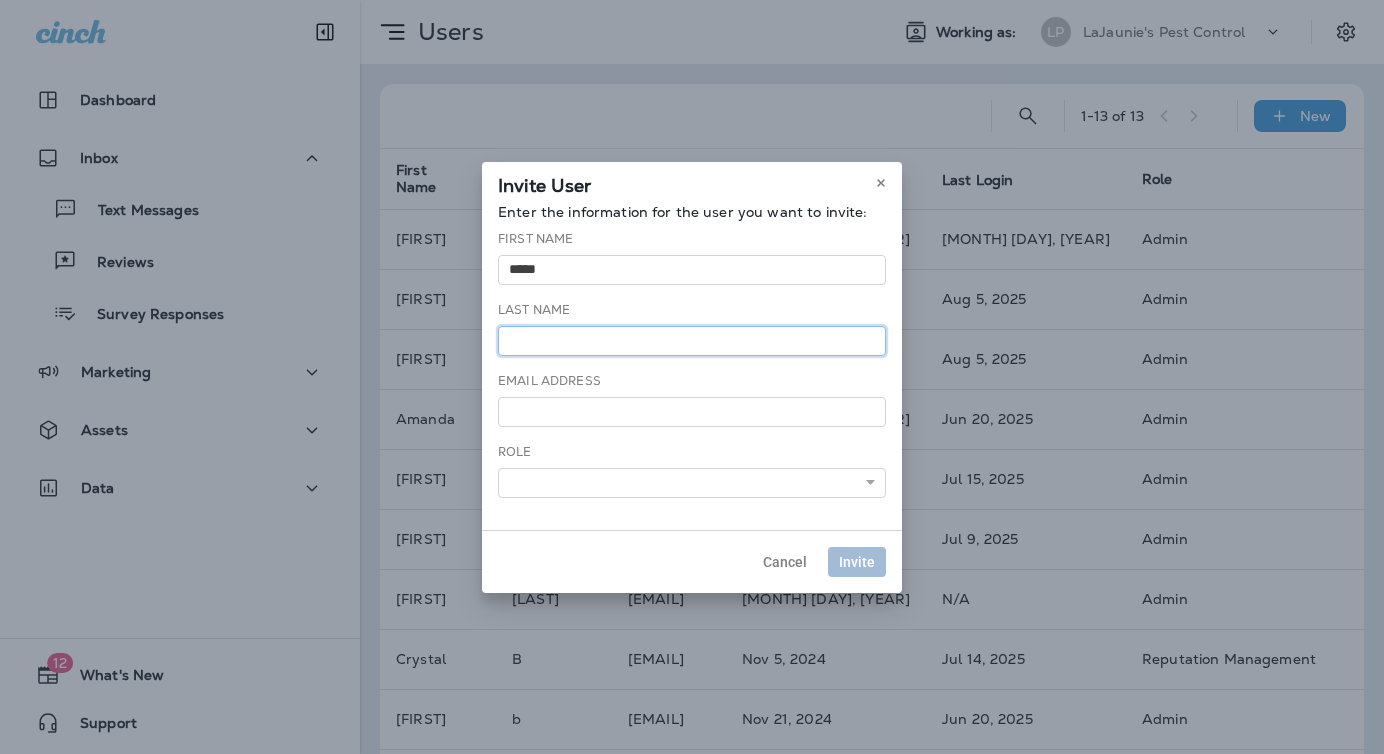 click at bounding box center (692, 341) 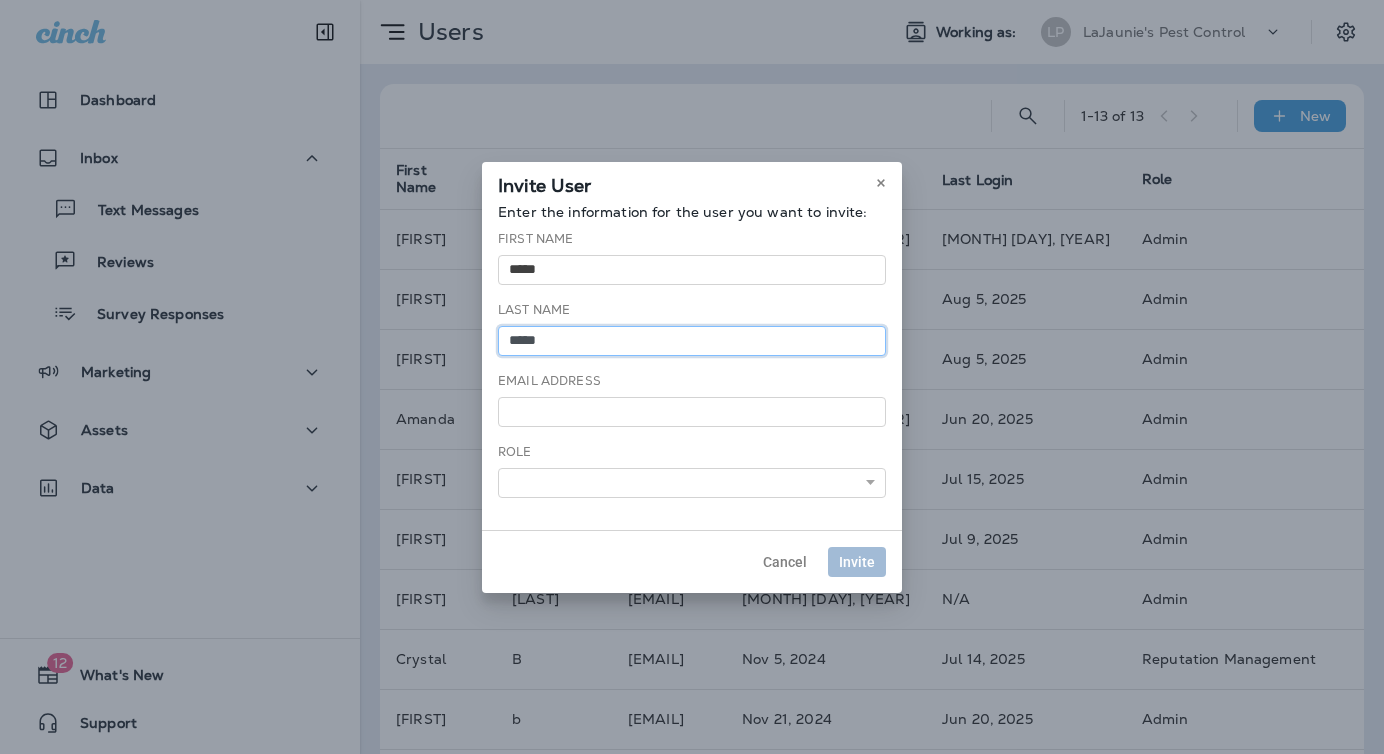 type on "*****" 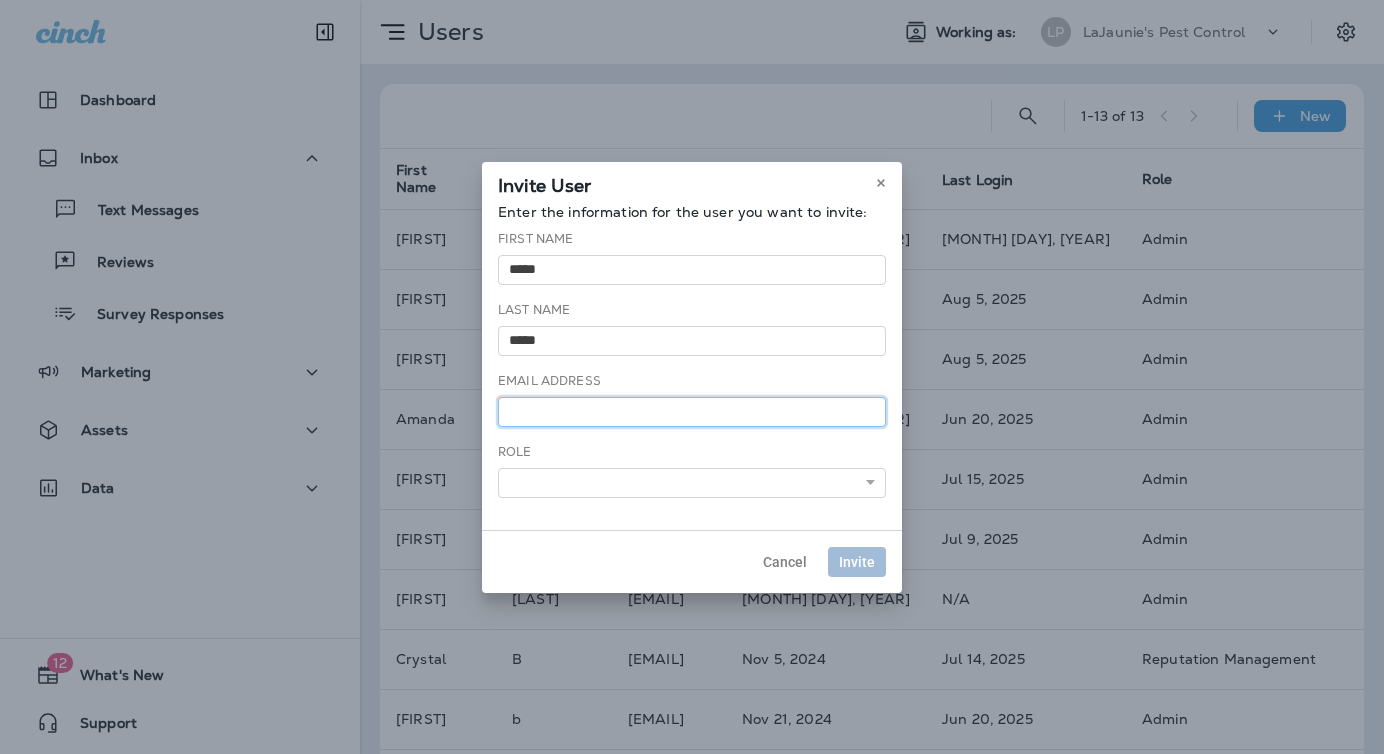 click at bounding box center (692, 412) 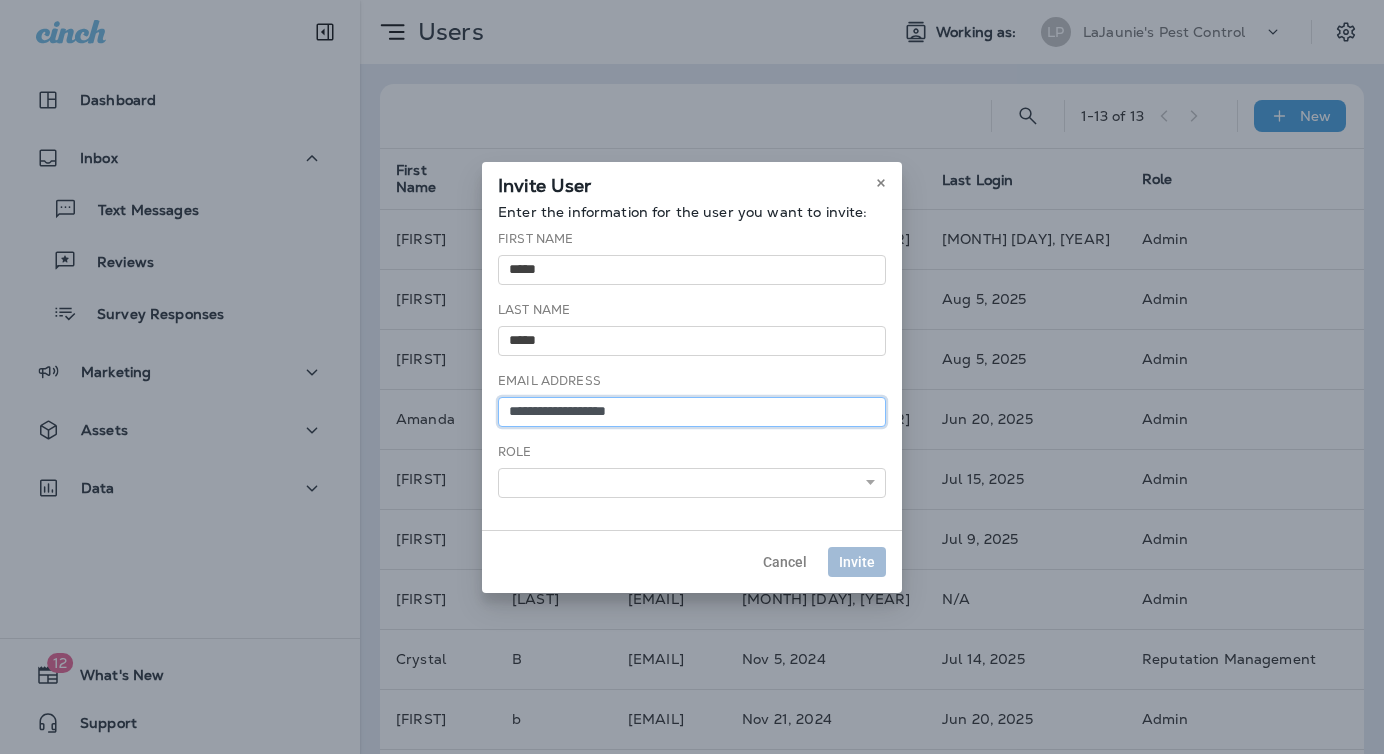 type on "**********" 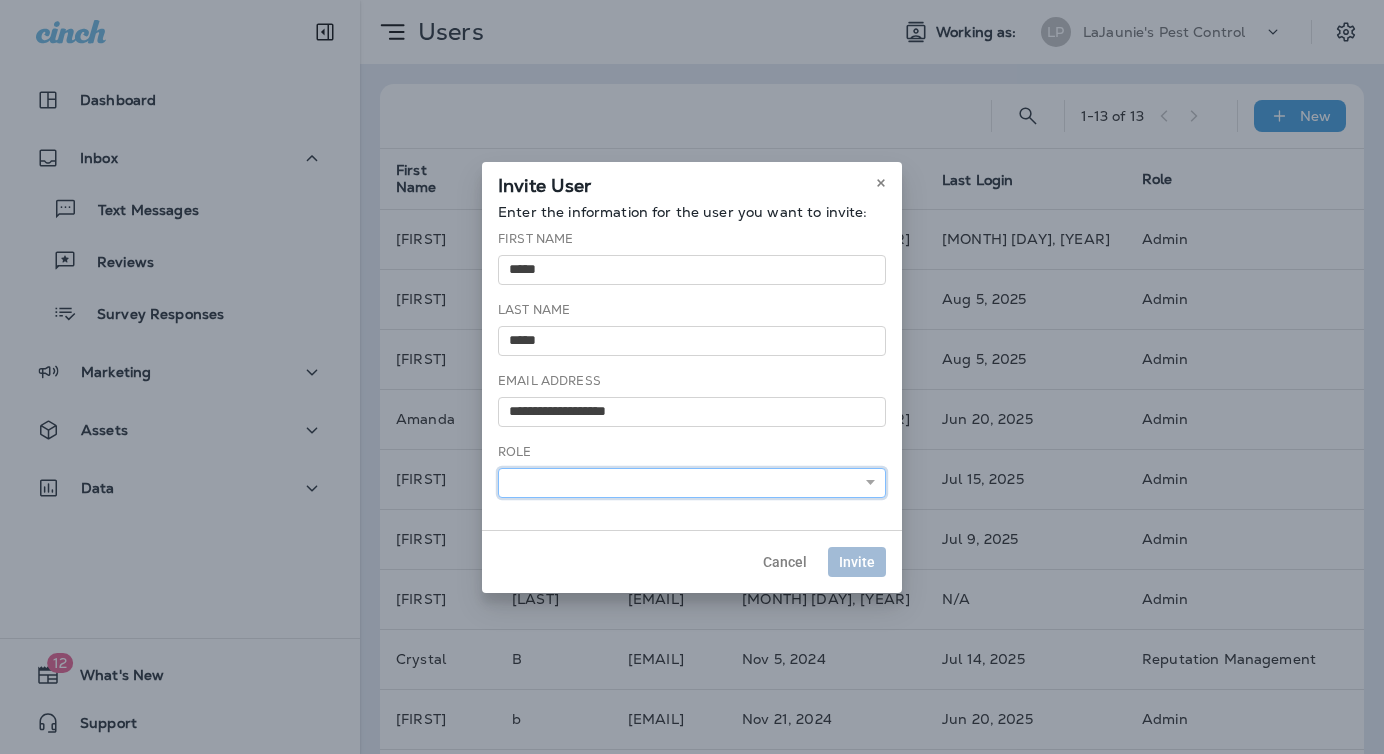 click on "**********" at bounding box center (692, 483) 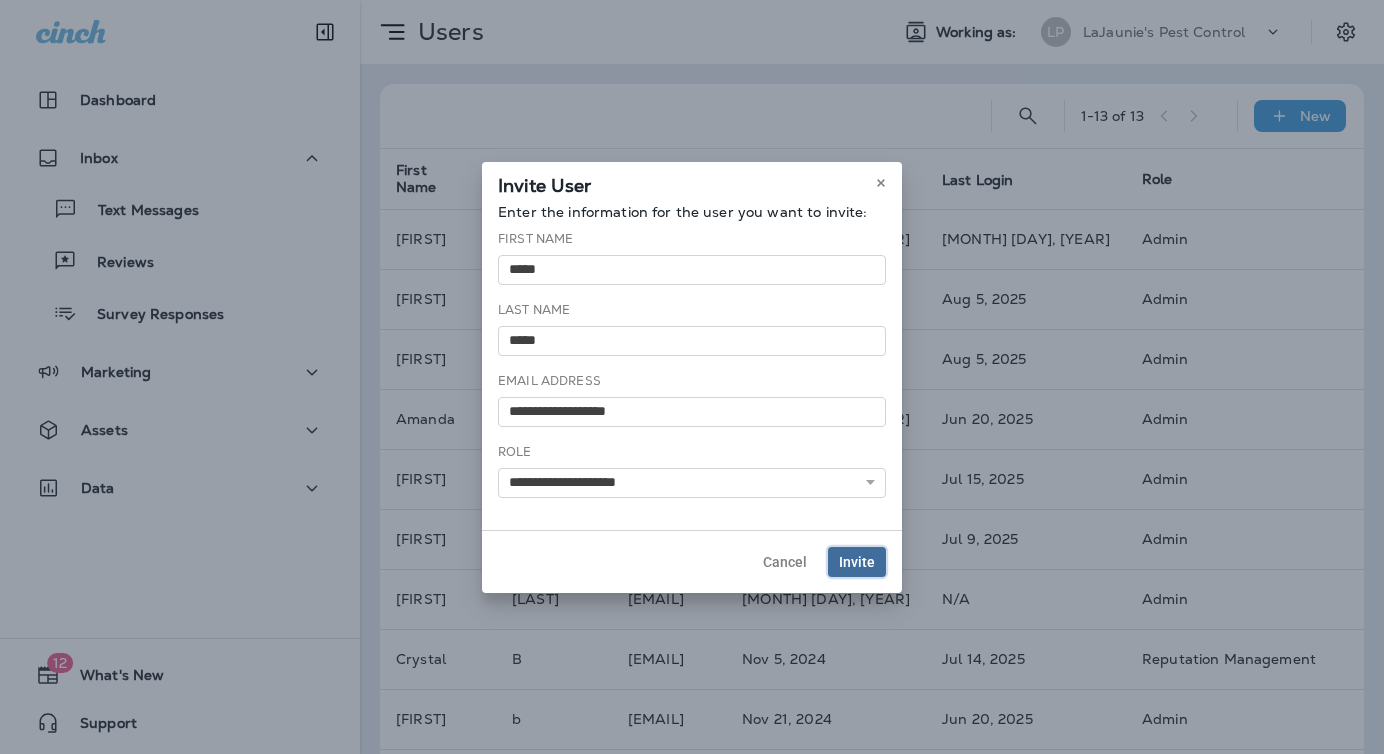 click on "Invite" at bounding box center [857, 562] 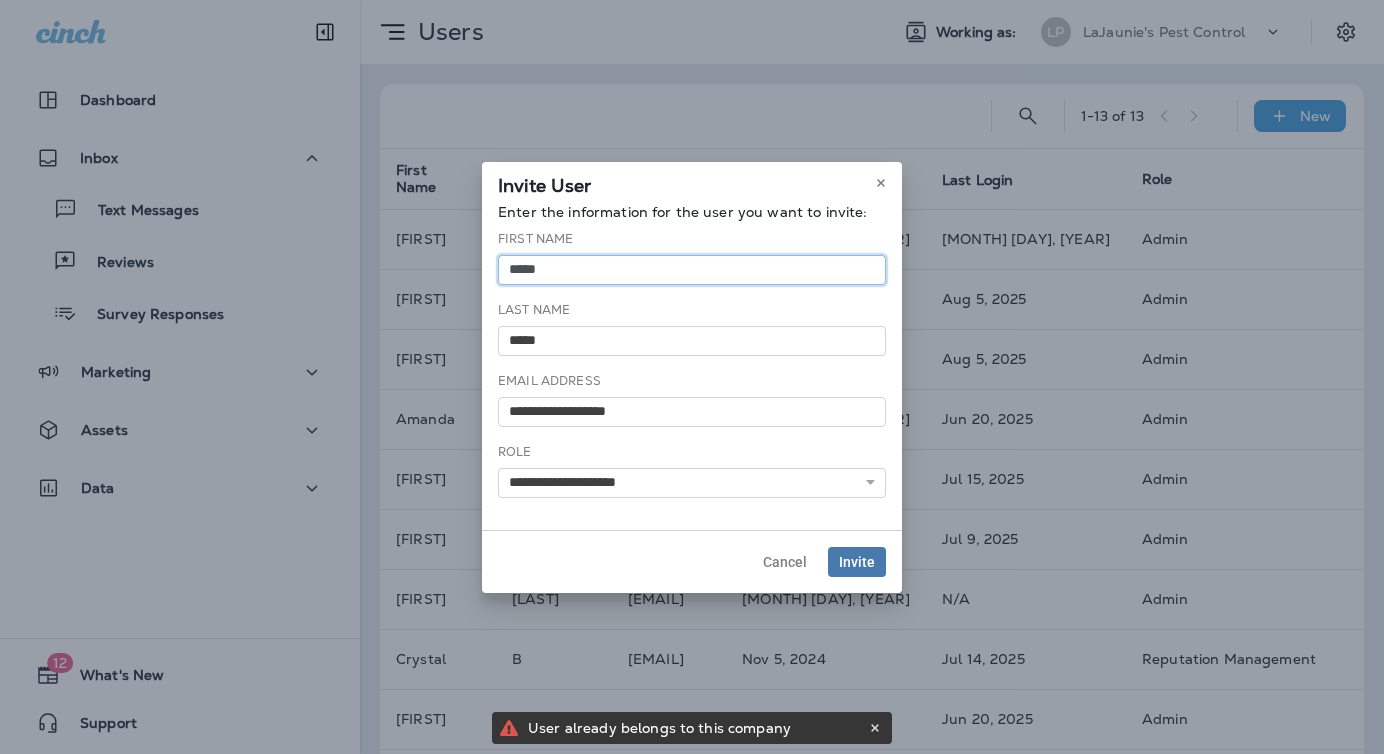 click on "*****" at bounding box center [692, 270] 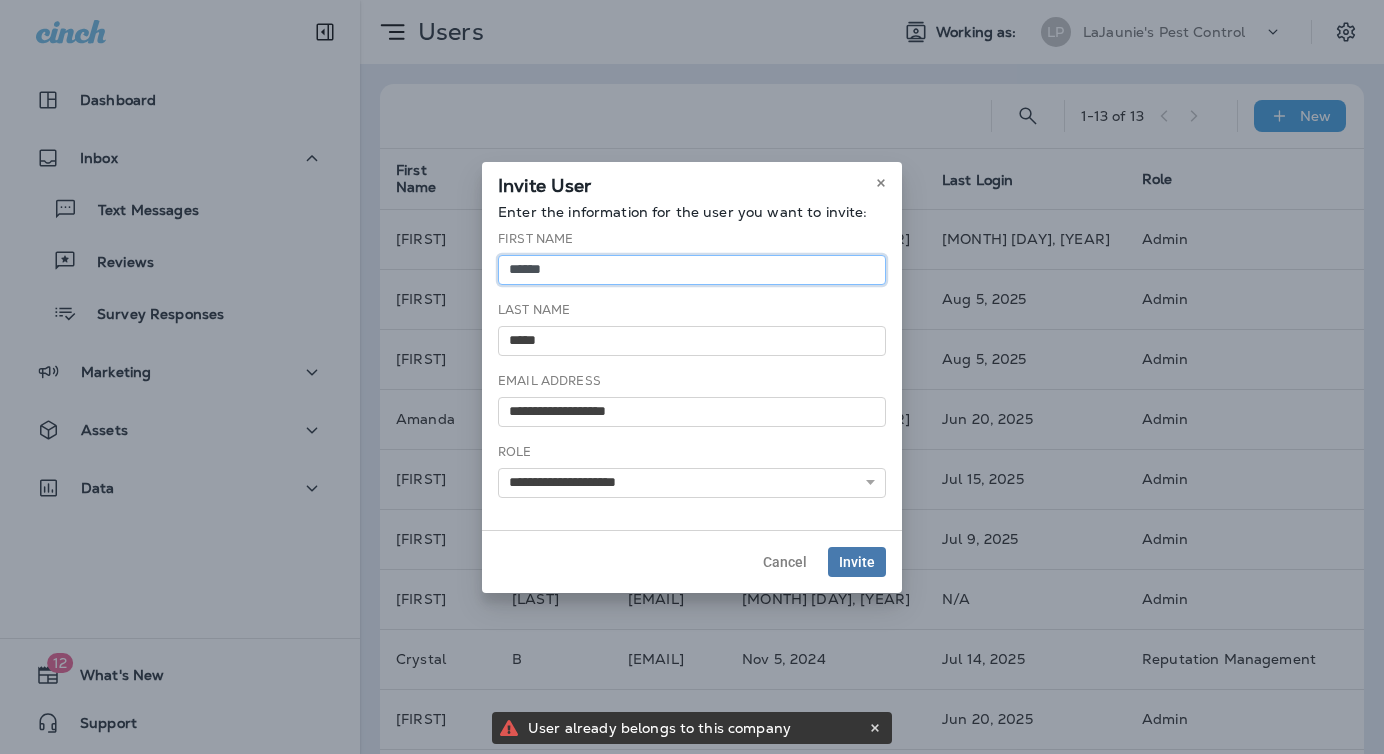 type on "******" 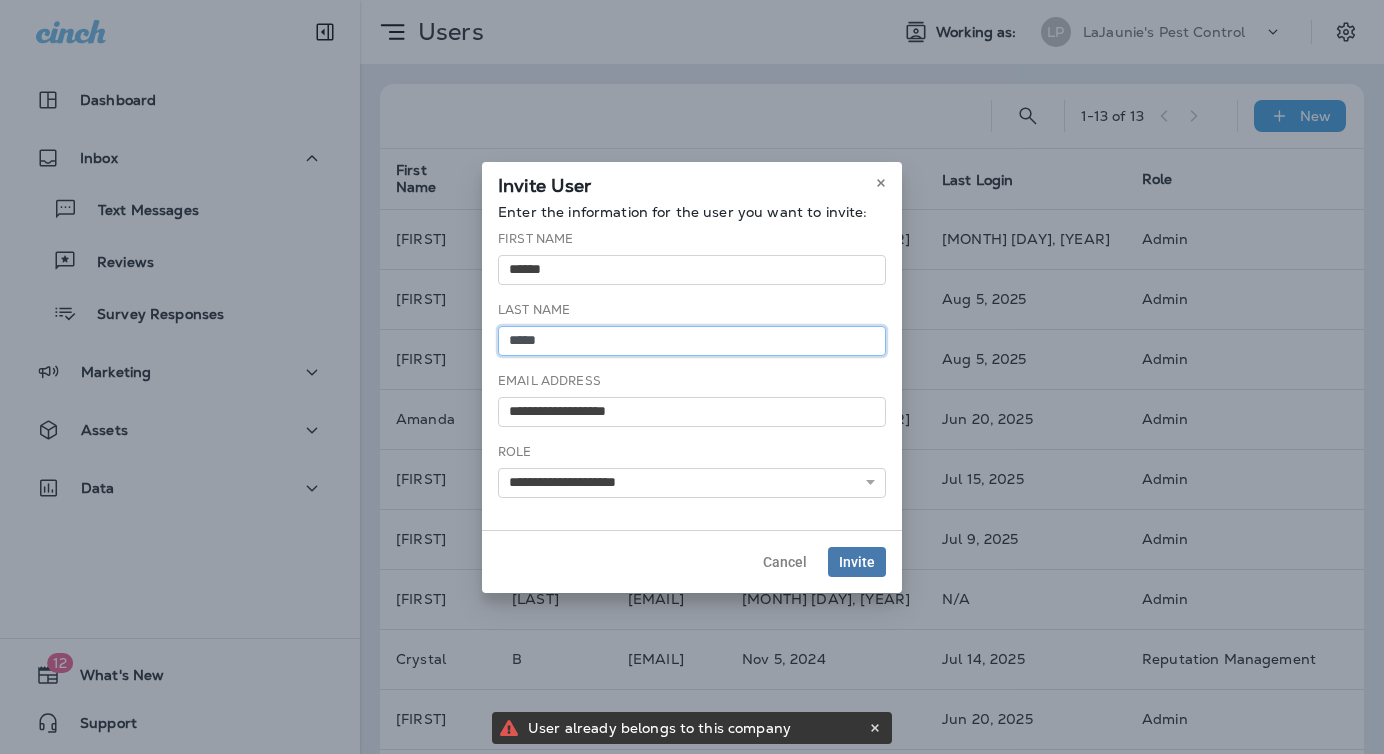 click on "*****" at bounding box center (692, 341) 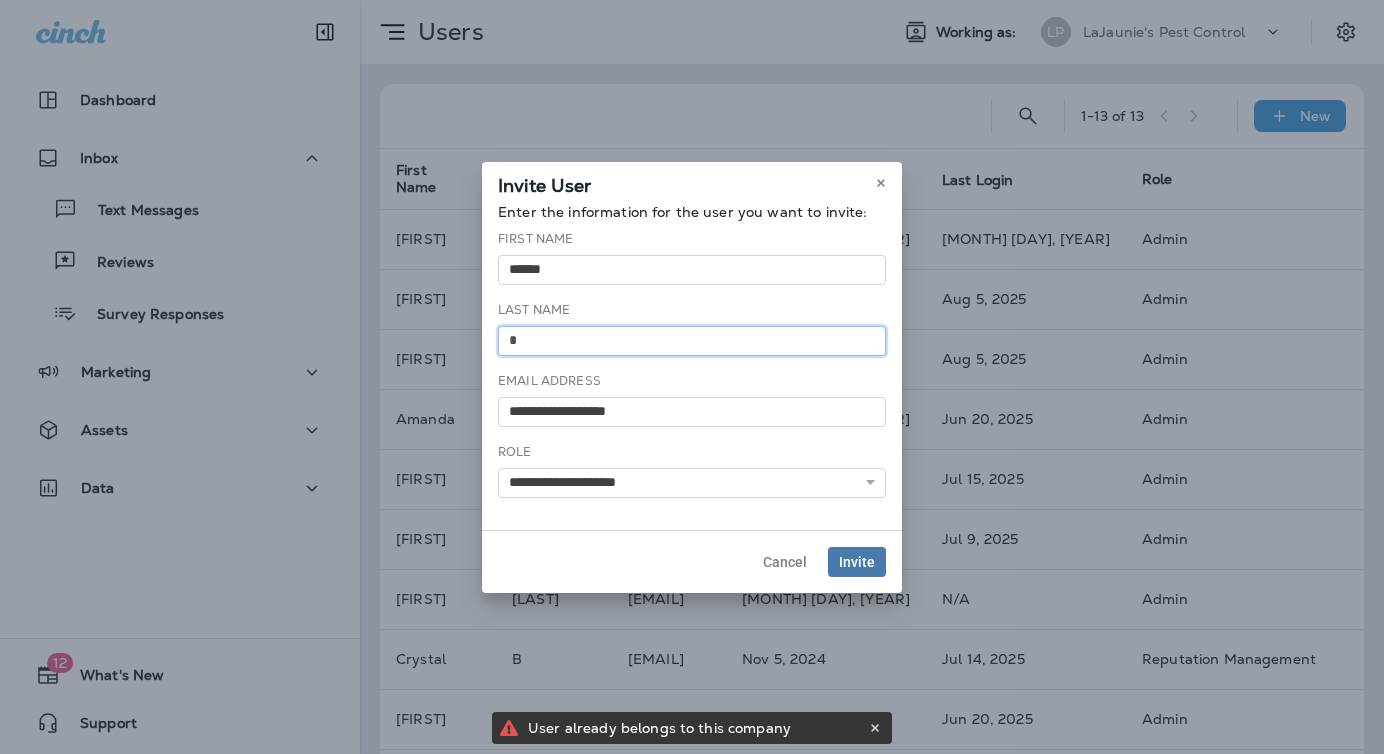 type on "*" 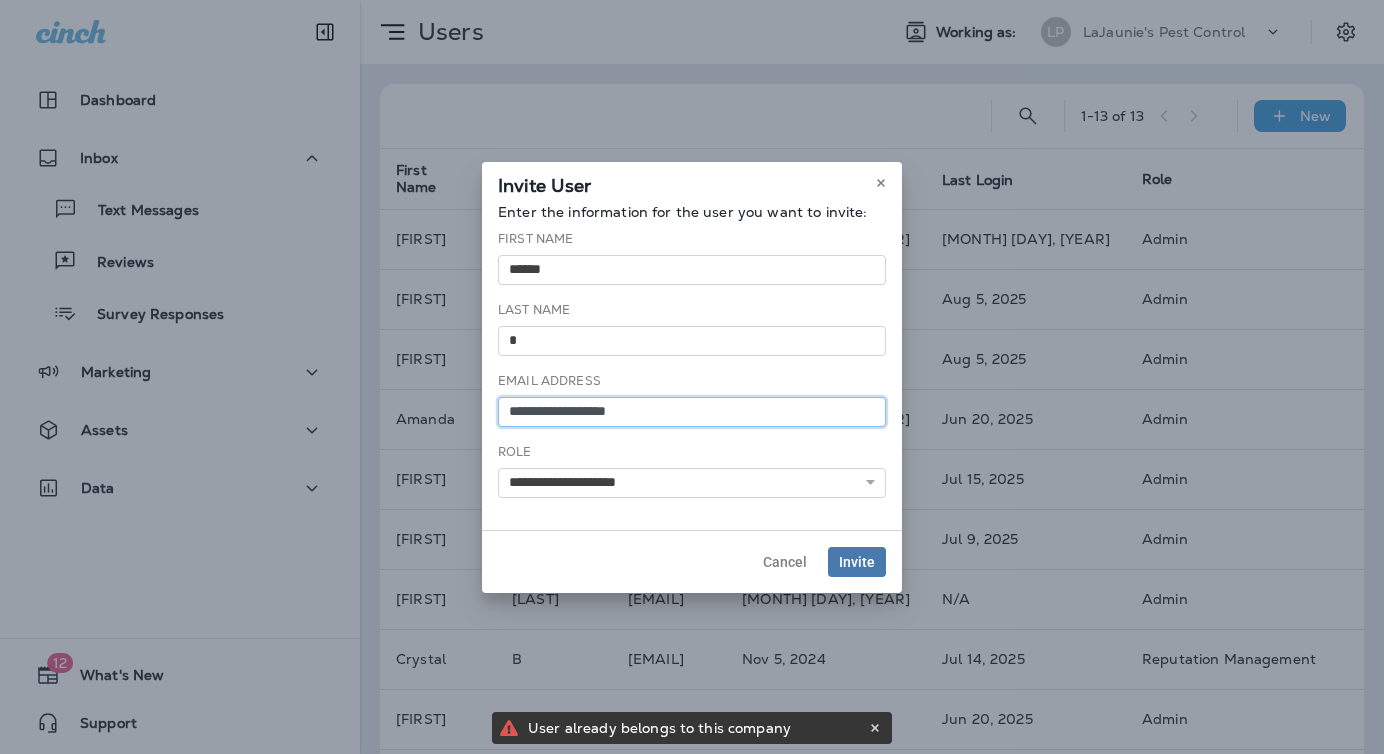 click on "**********" at bounding box center (692, 412) 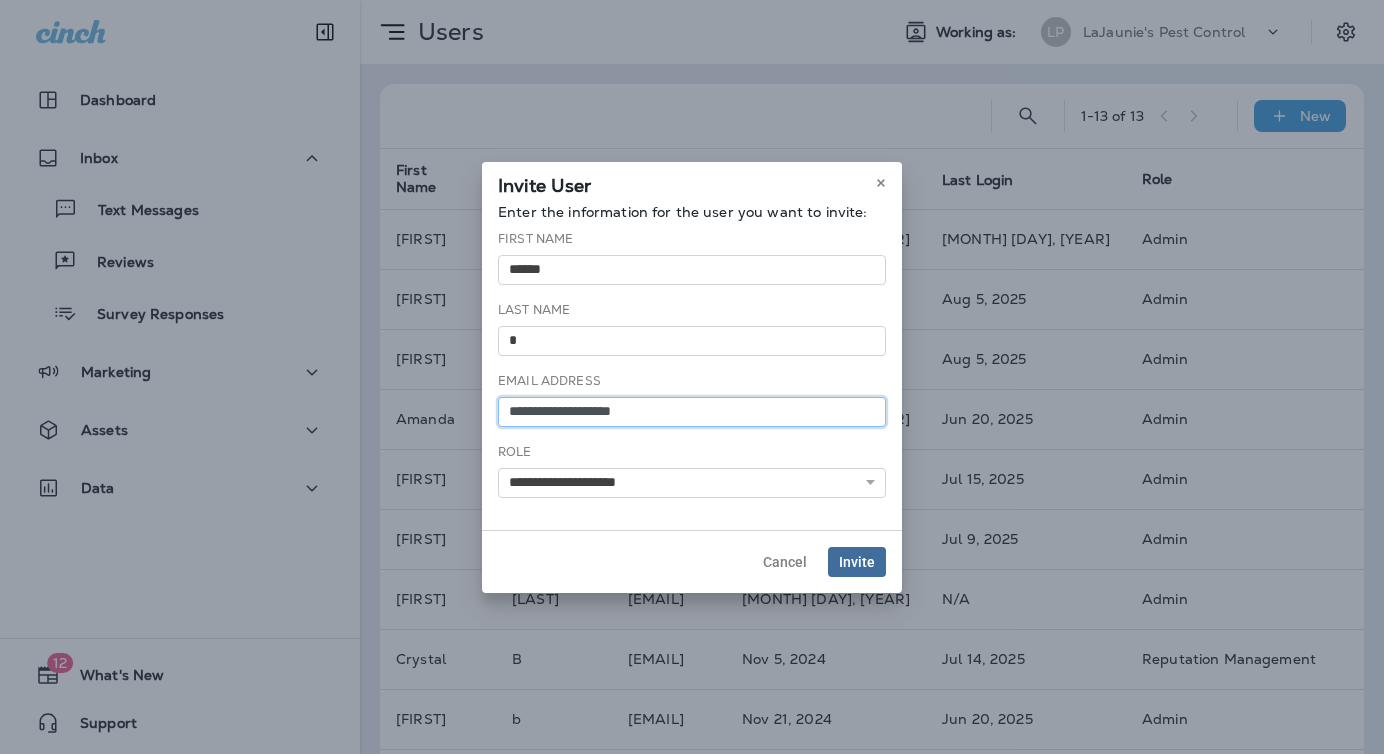 type on "**********" 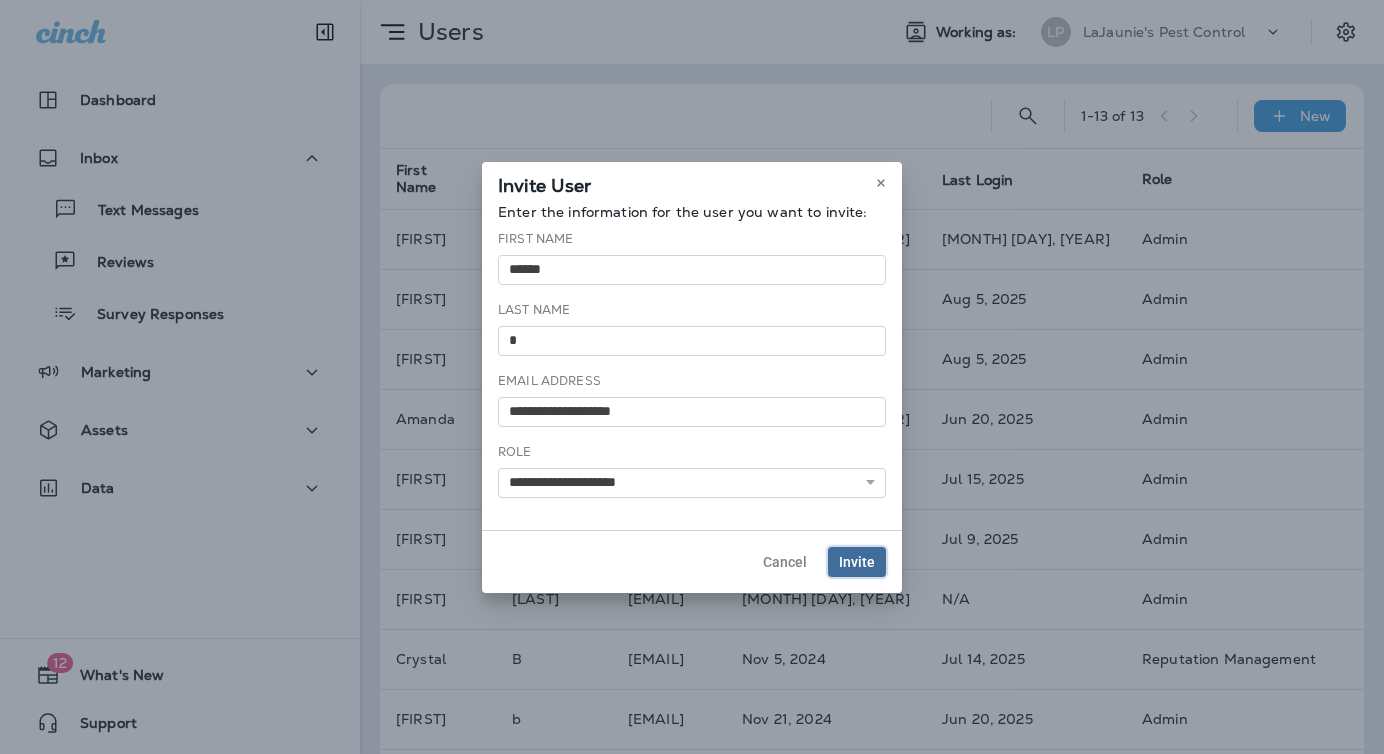 click on "Invite" at bounding box center (857, 562) 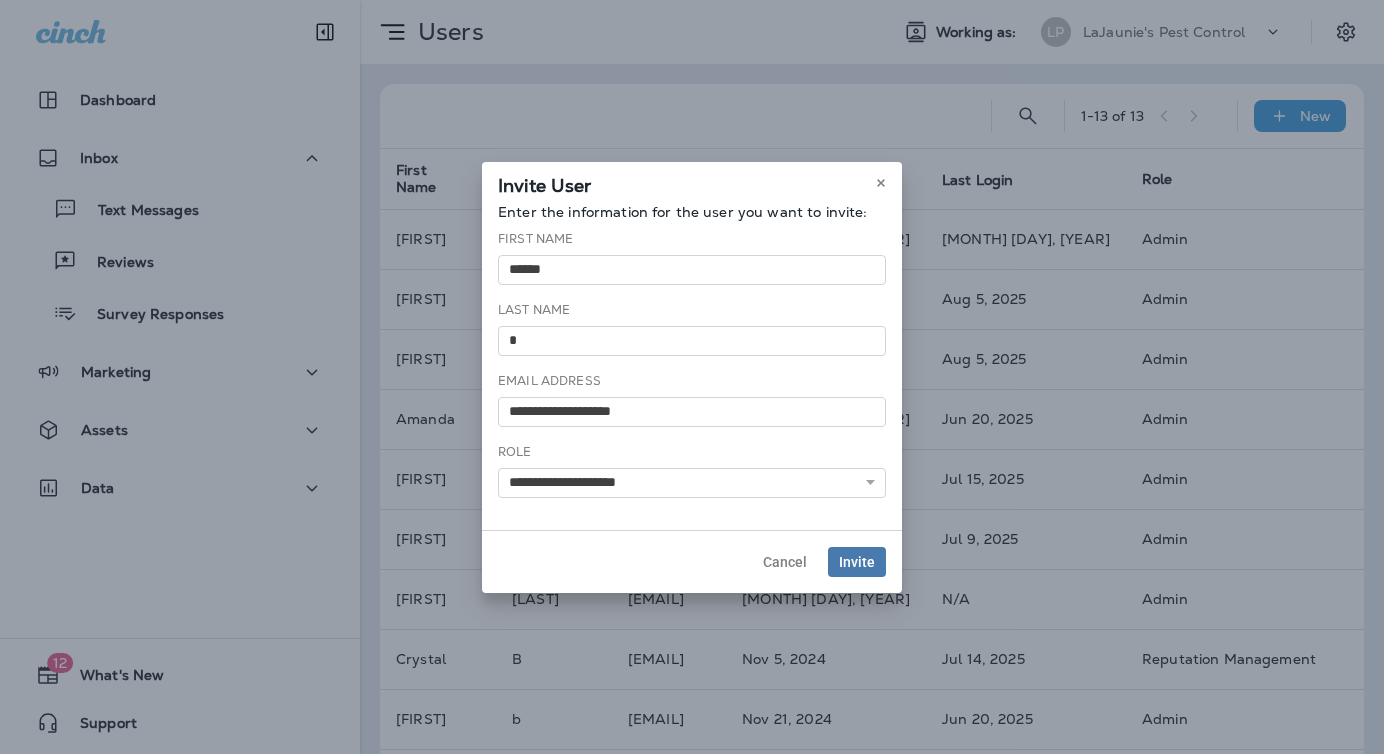 type 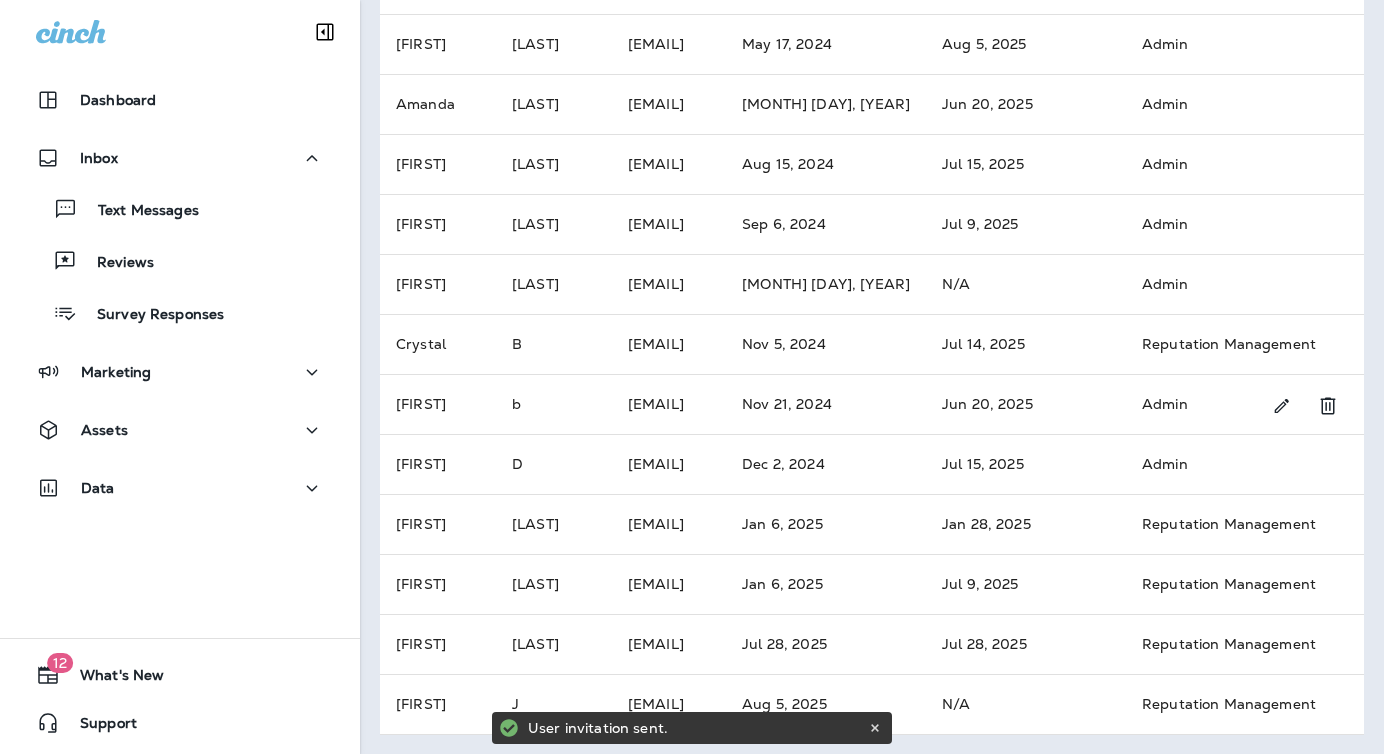 scroll, scrollTop: 0, scrollLeft: 0, axis: both 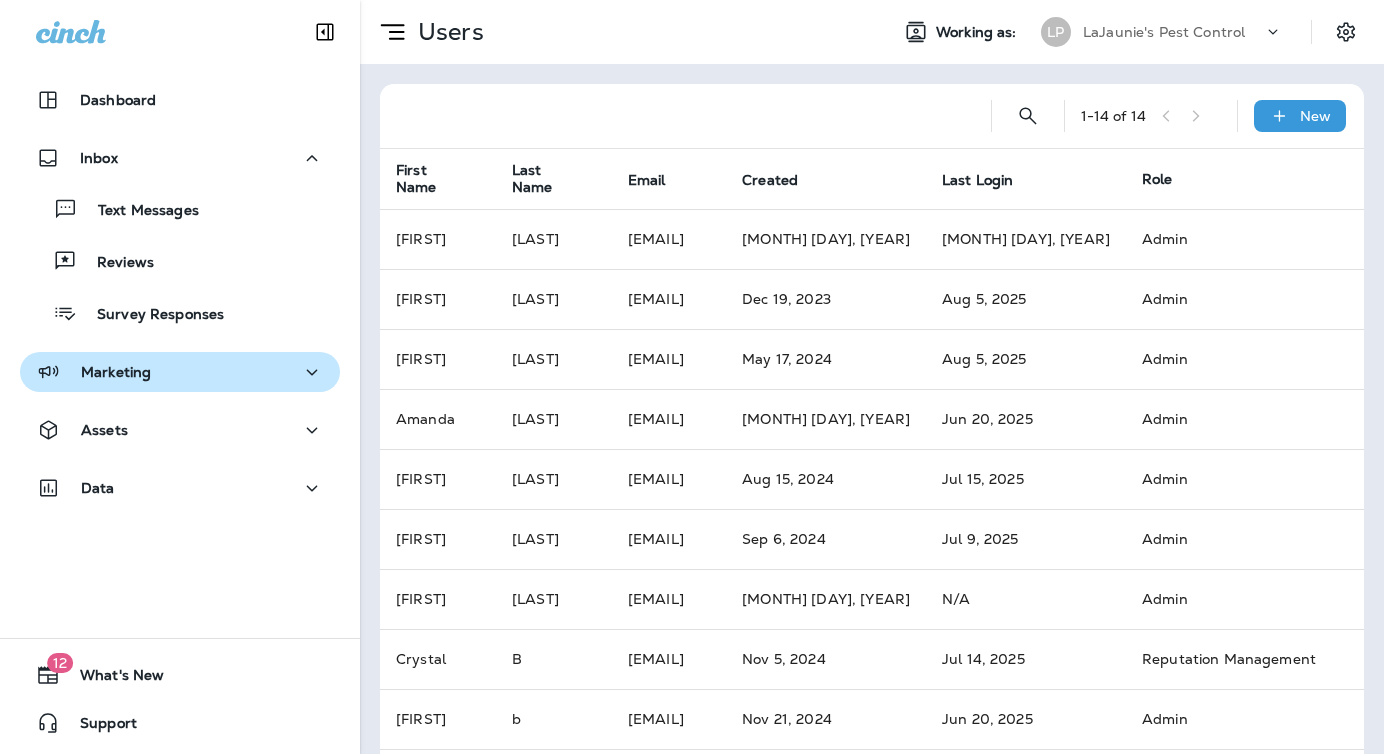 click on "Marketing" at bounding box center [180, 372] 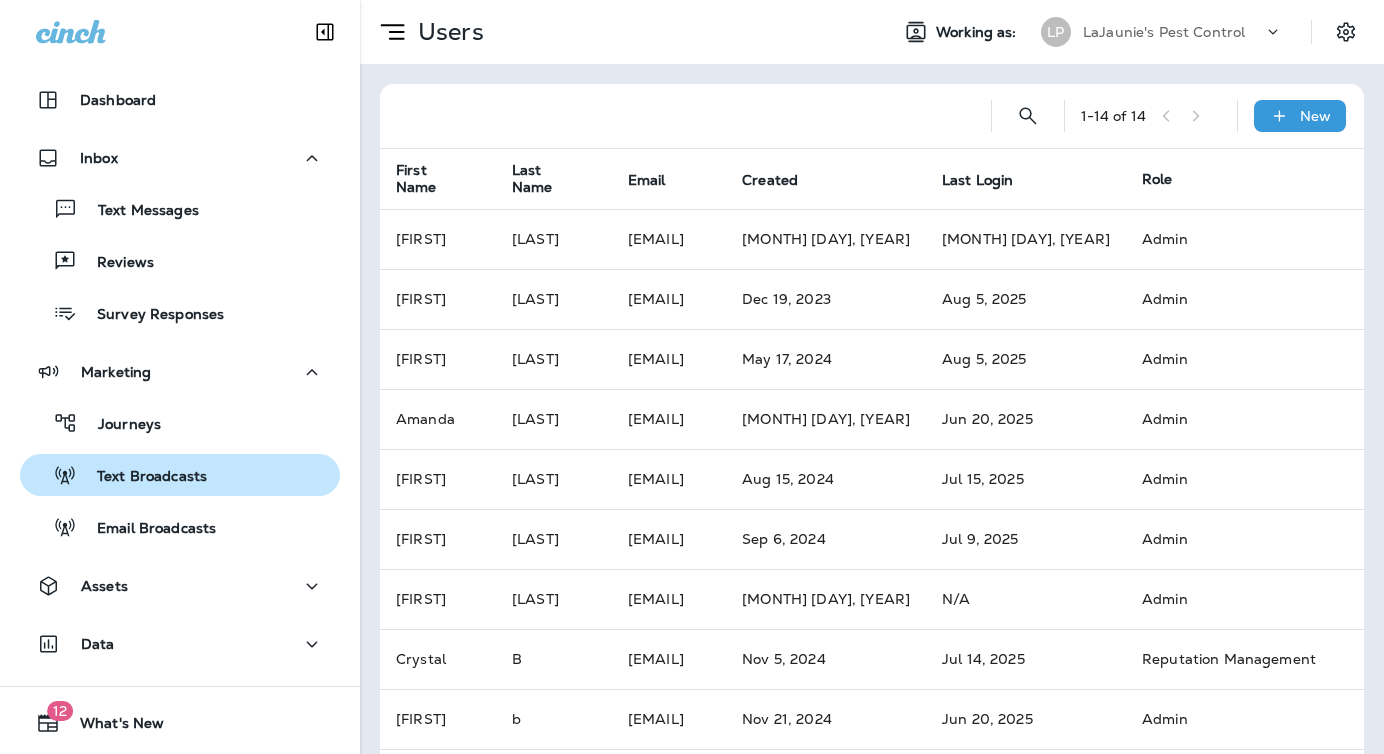 click on "Text Broadcasts" at bounding box center [142, 477] 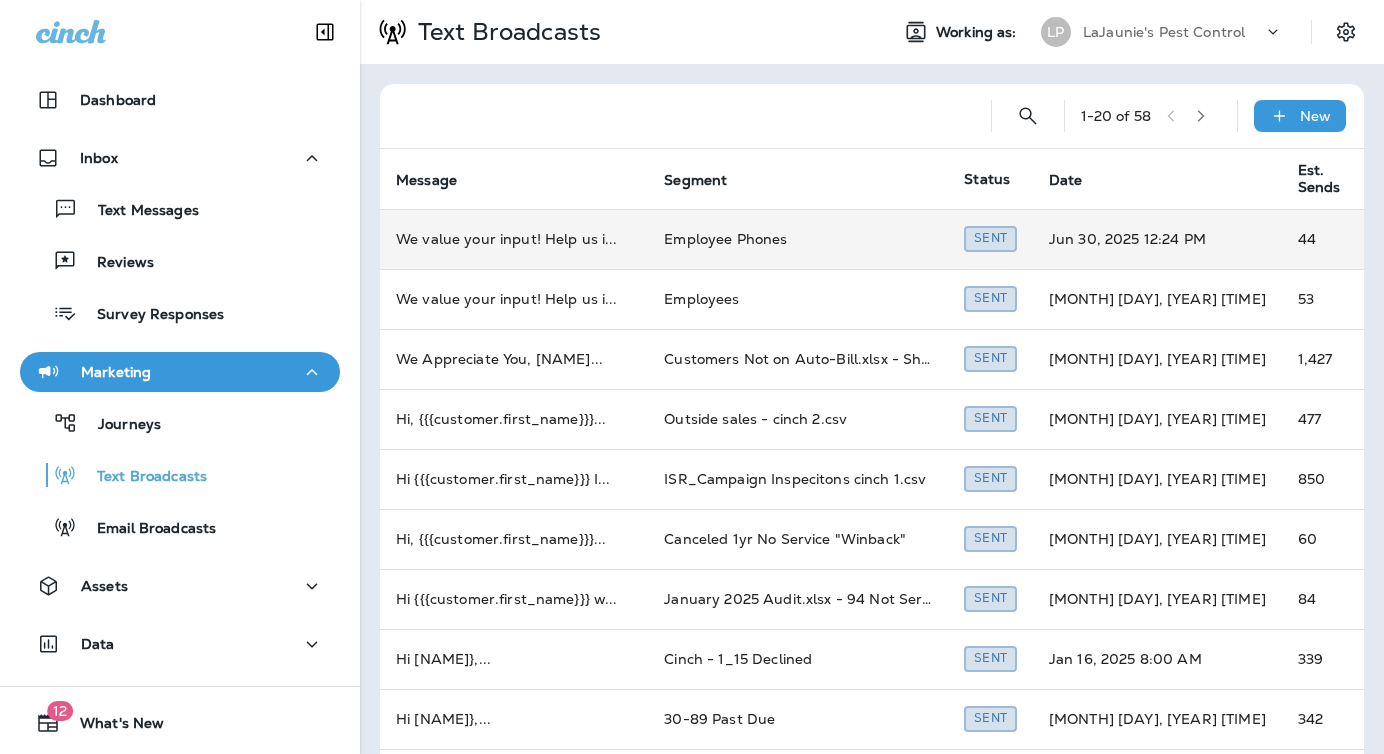 scroll, scrollTop: 34, scrollLeft: 0, axis: vertical 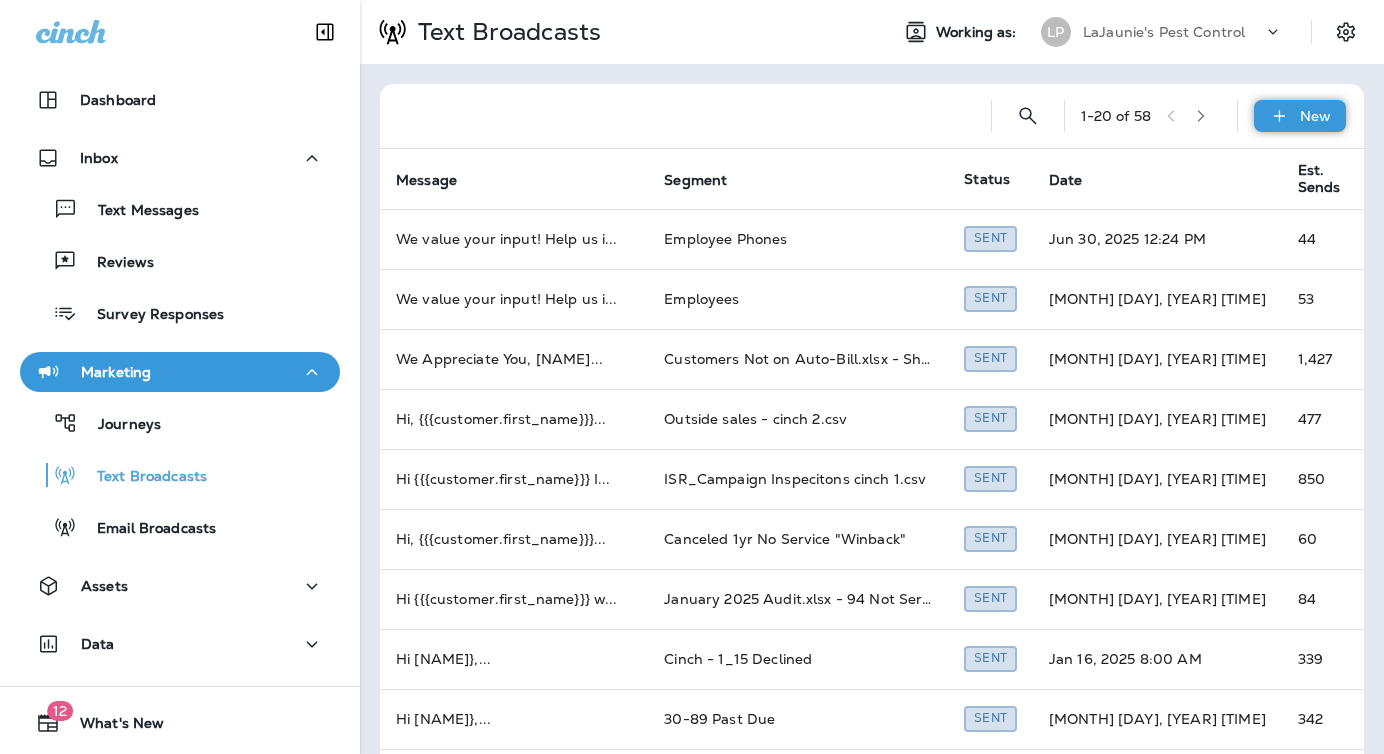 click on "New" at bounding box center [1315, 116] 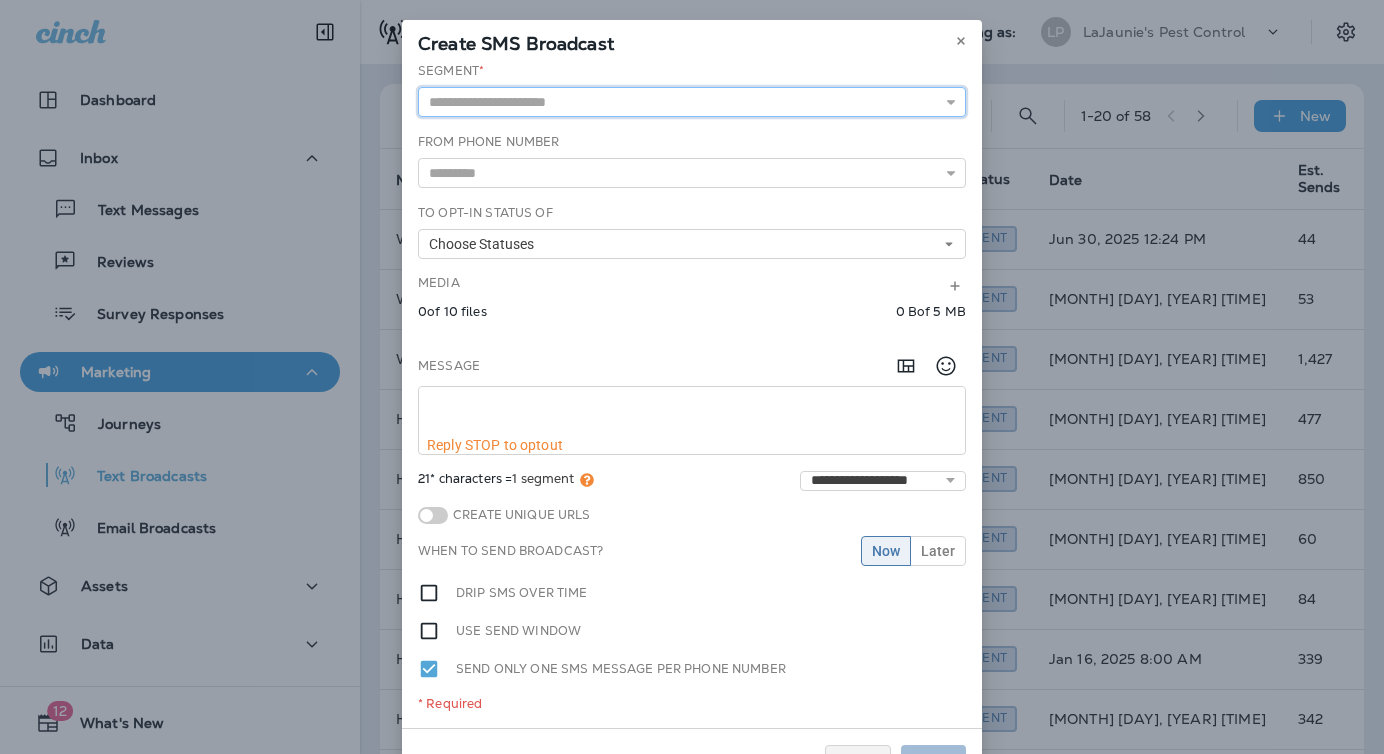 click at bounding box center (692, 102) 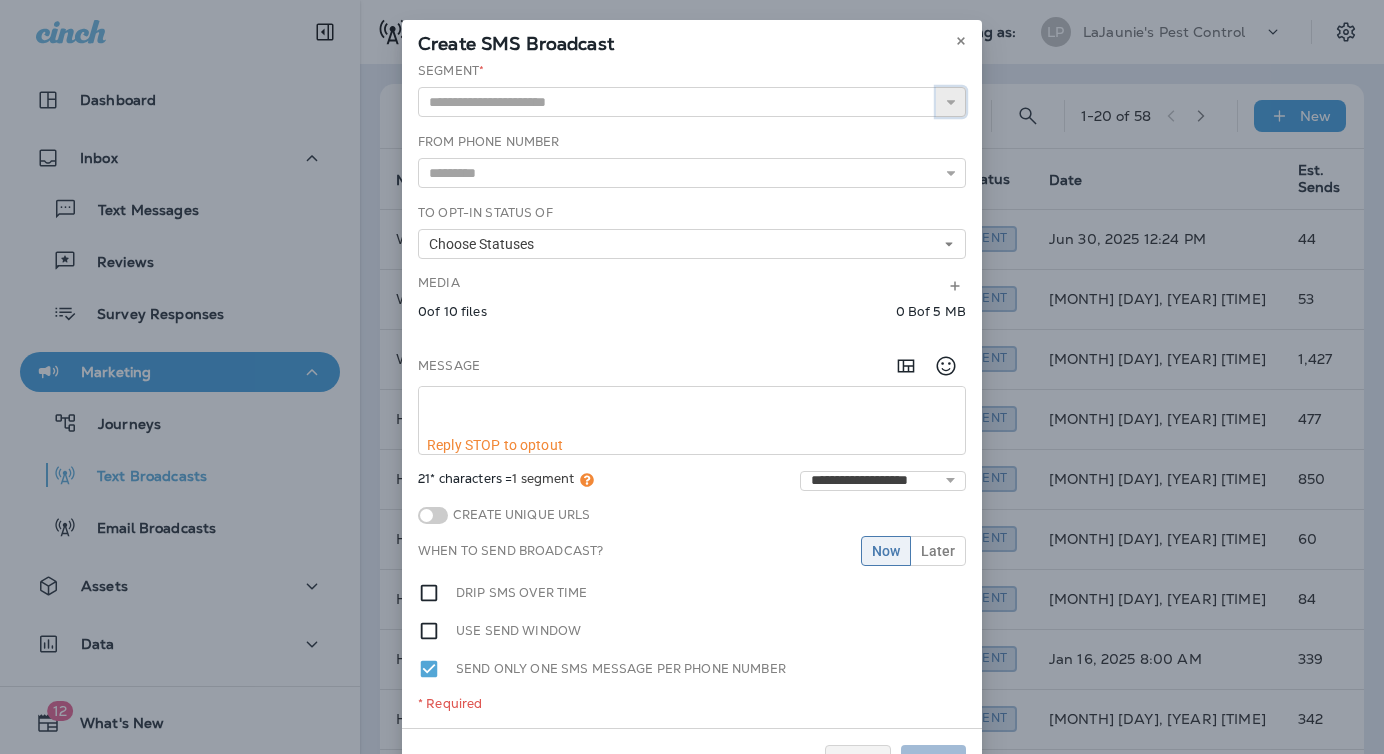 click at bounding box center [951, 102] 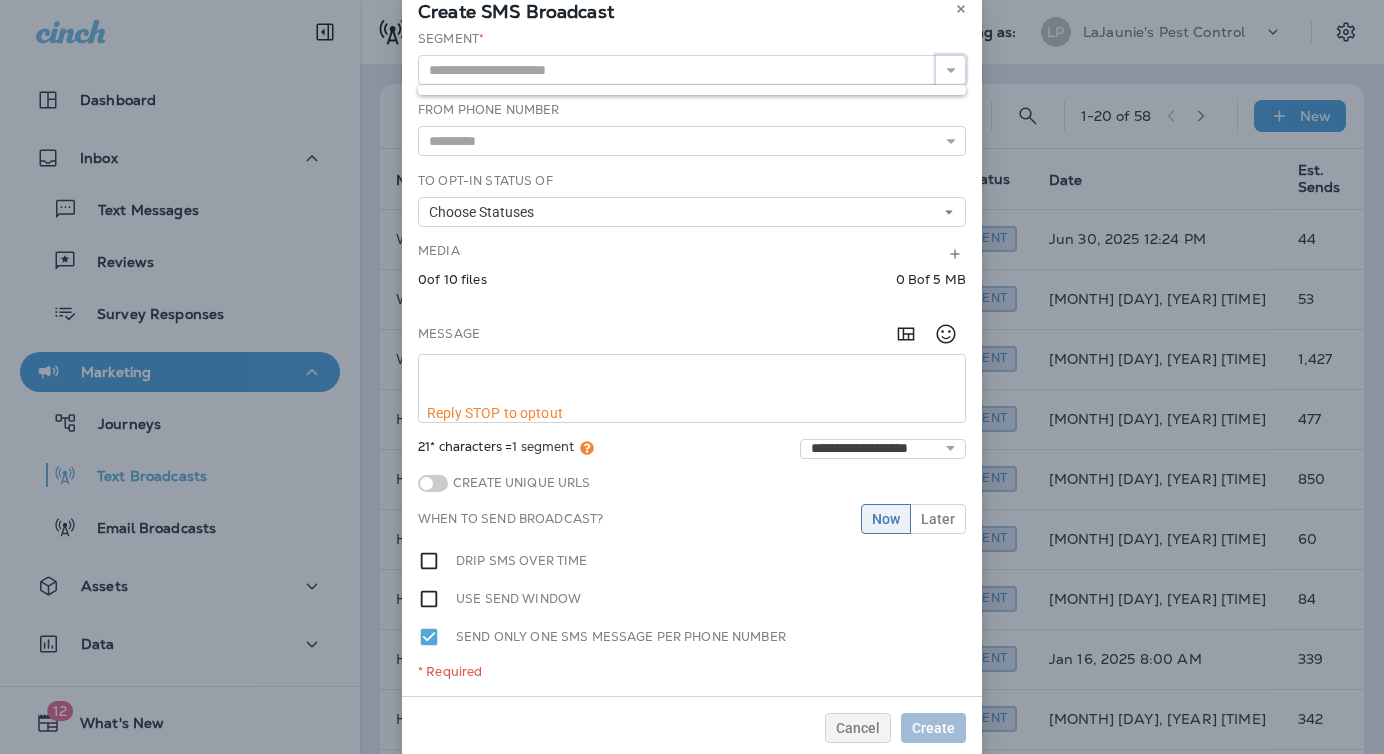 scroll, scrollTop: 0, scrollLeft: 0, axis: both 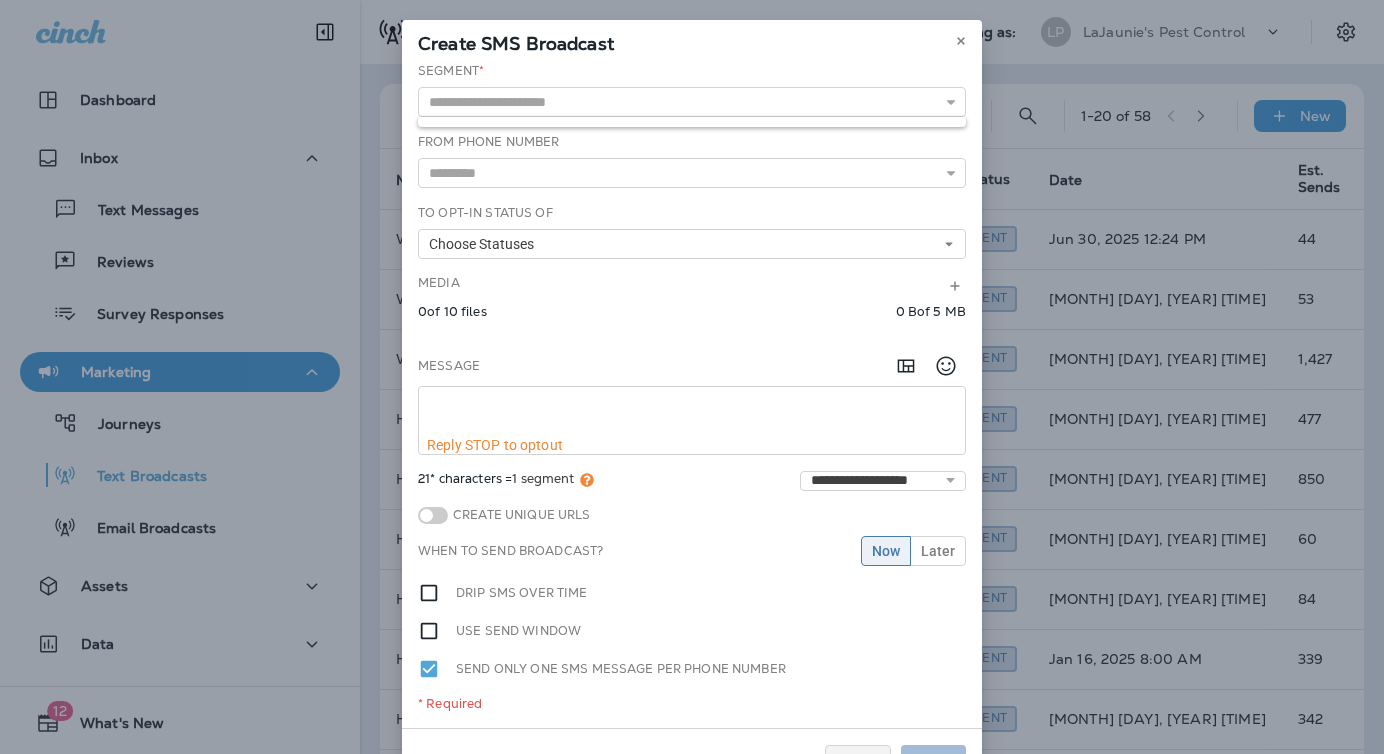 click on "Create SMS Broadcast" at bounding box center [692, 41] 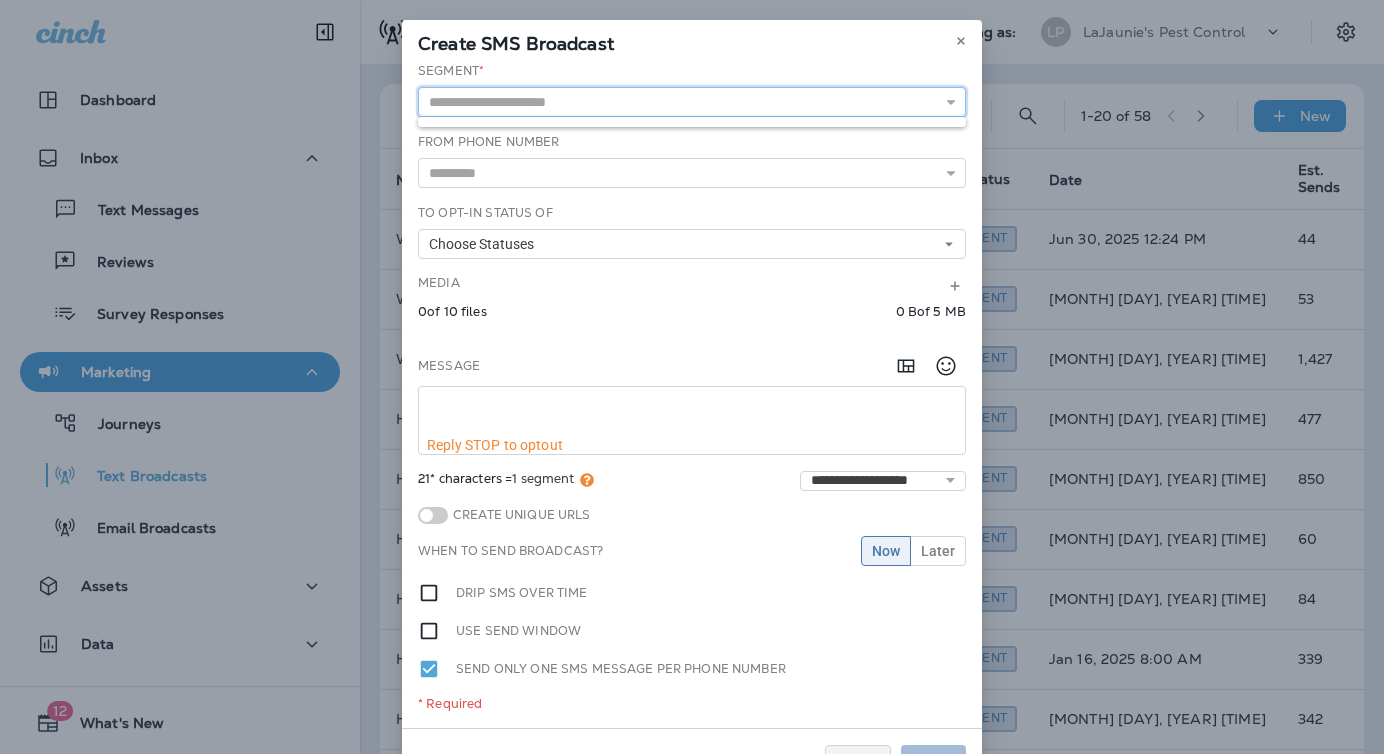 click at bounding box center (692, 102) 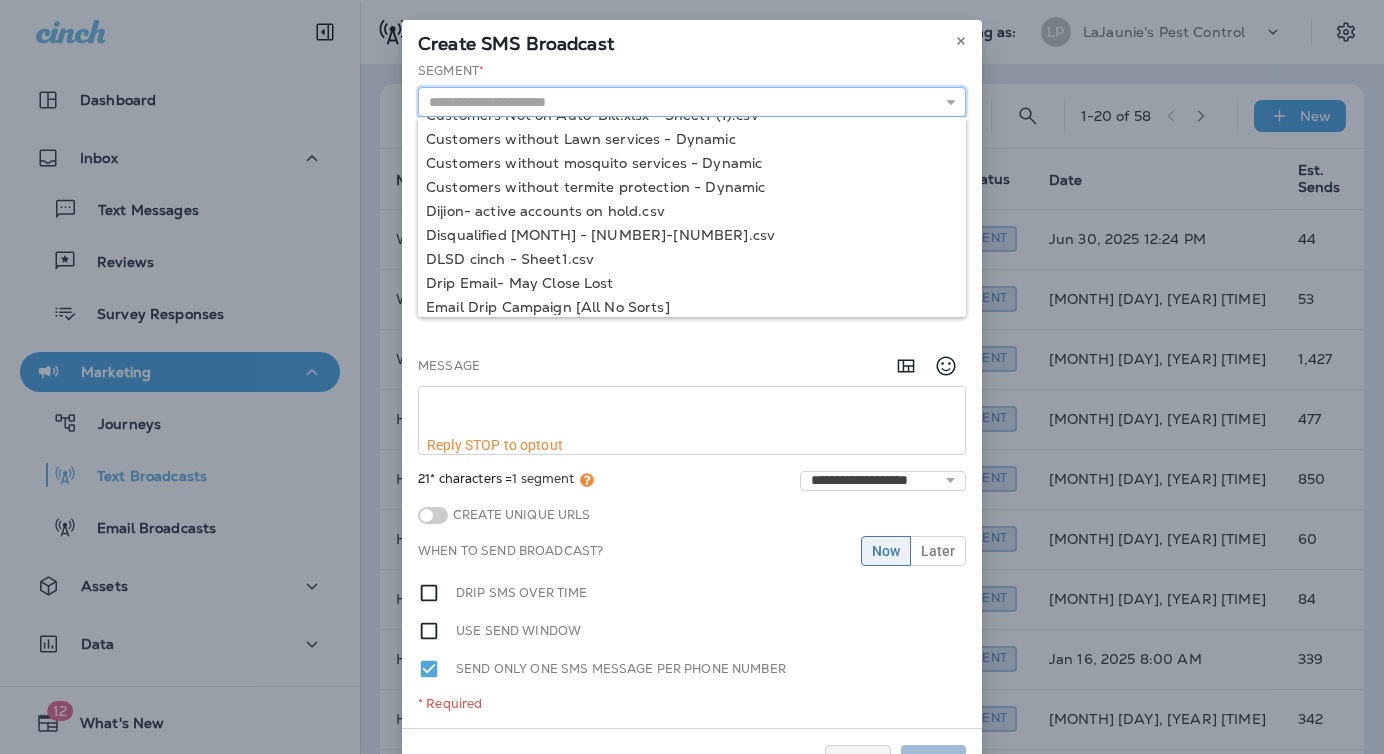 scroll, scrollTop: 770, scrollLeft: 0, axis: vertical 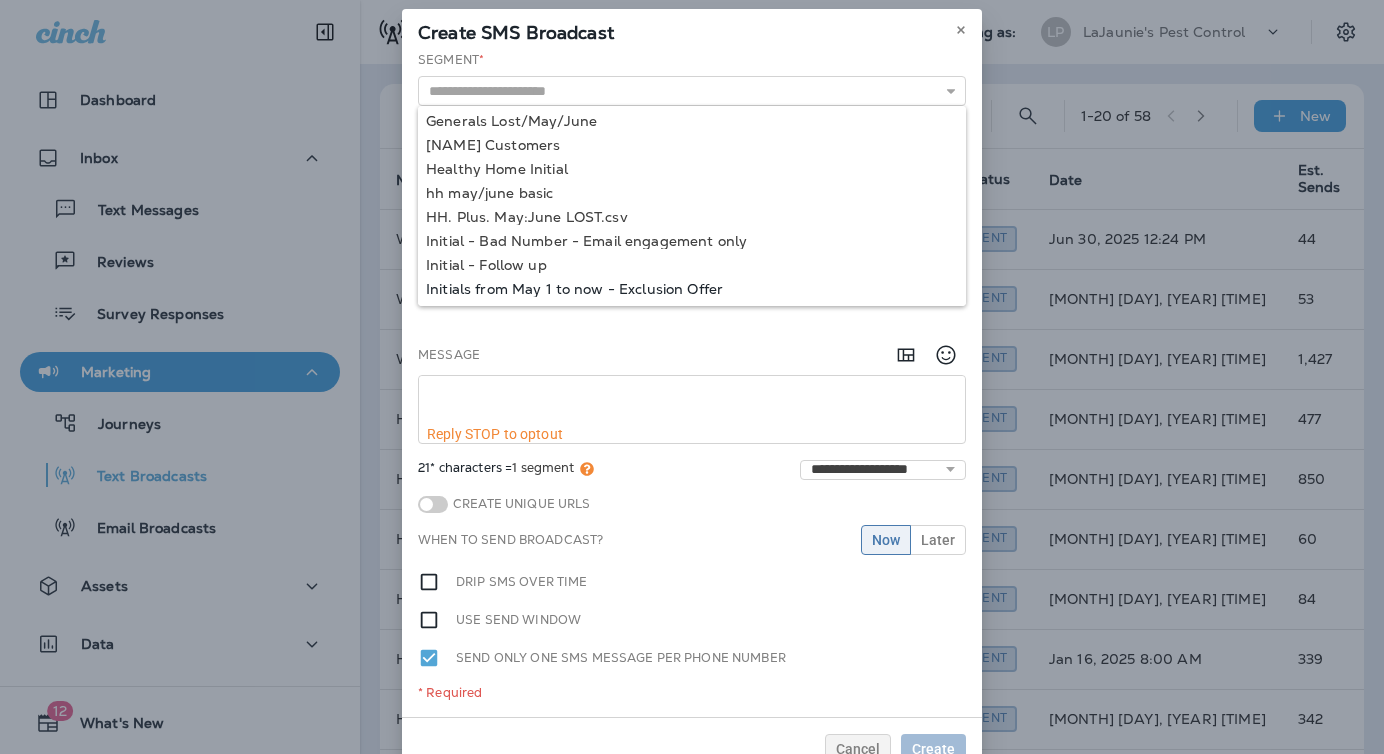 type on "**********" 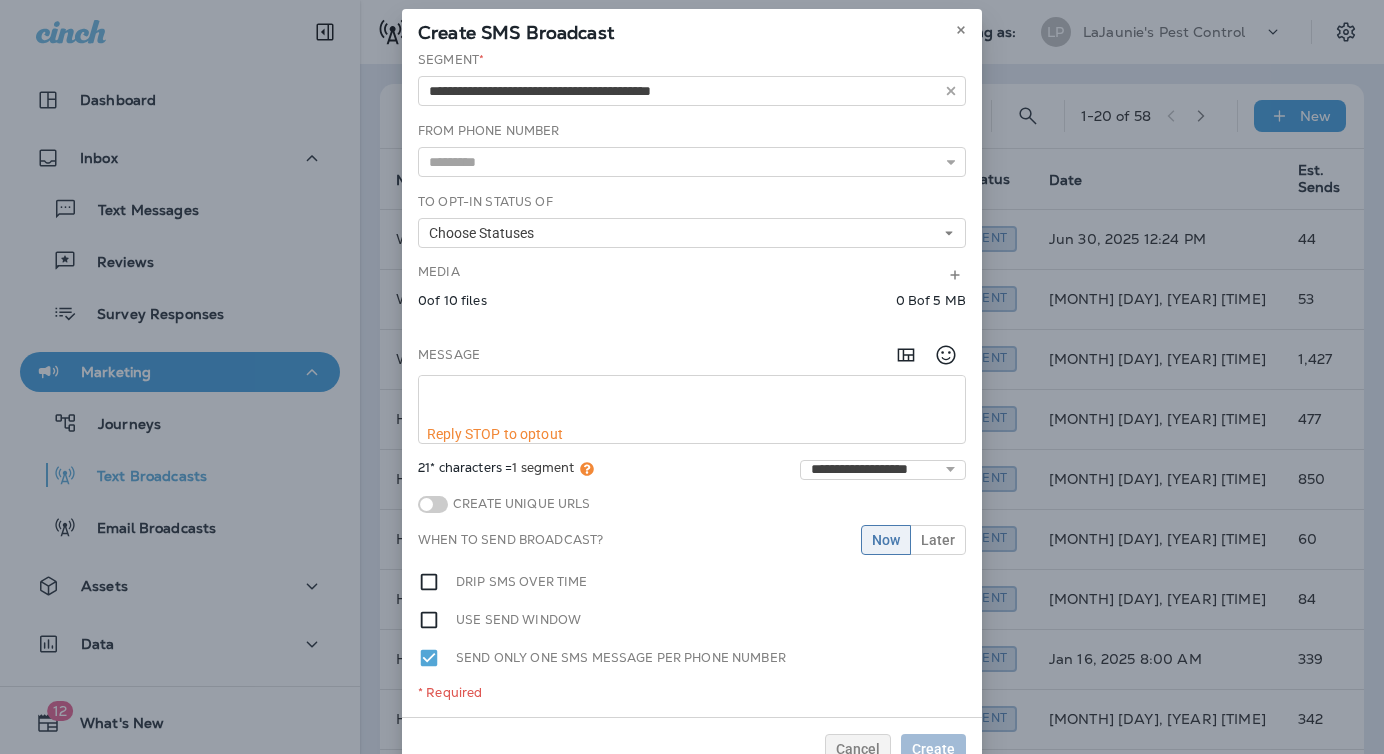 click on "**********" at bounding box center (692, 384) 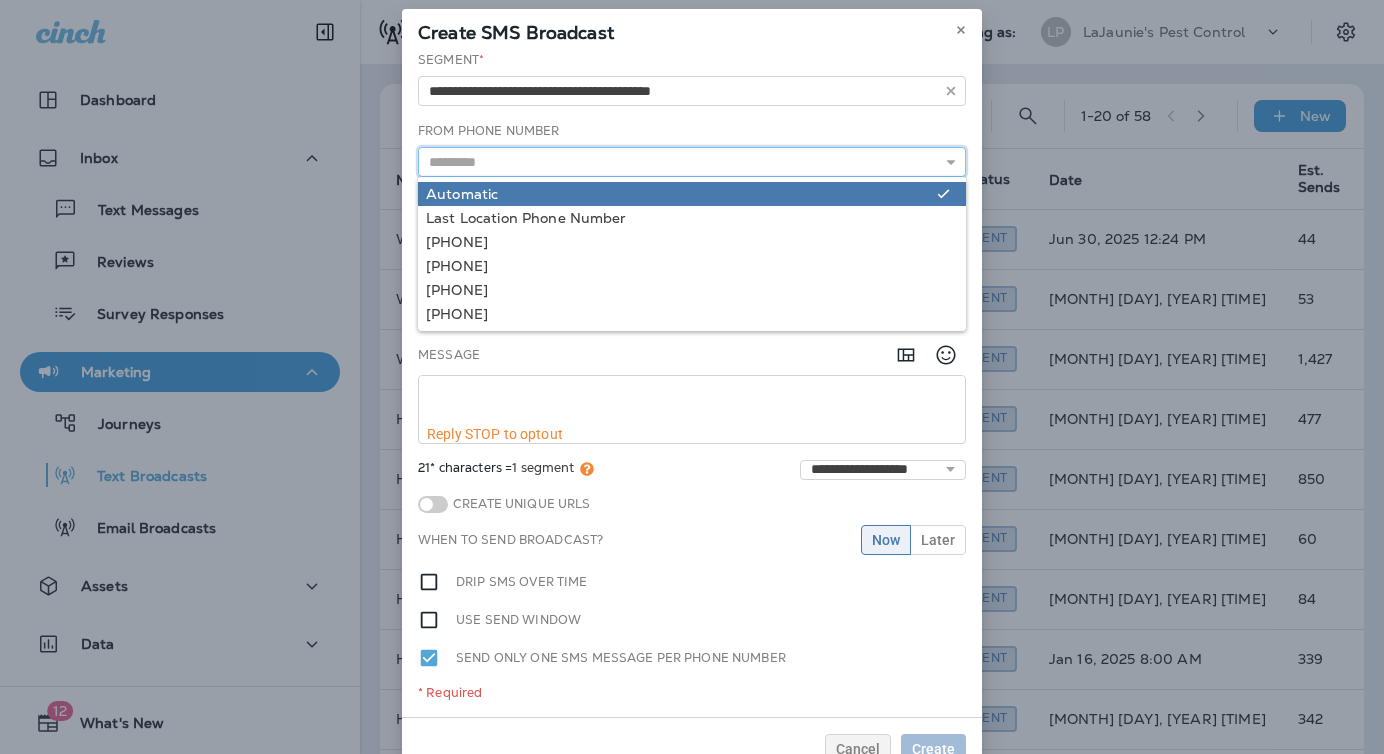 click at bounding box center (692, 162) 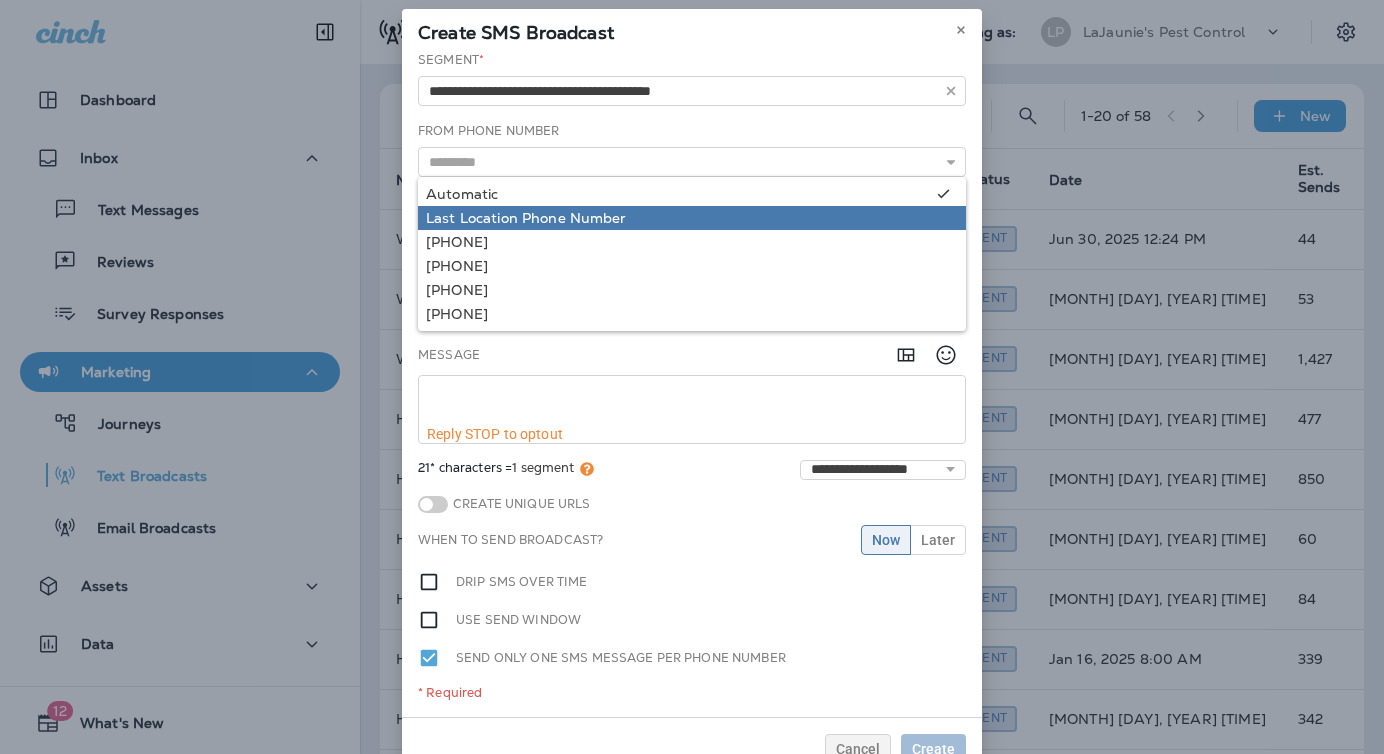 type on "**********" 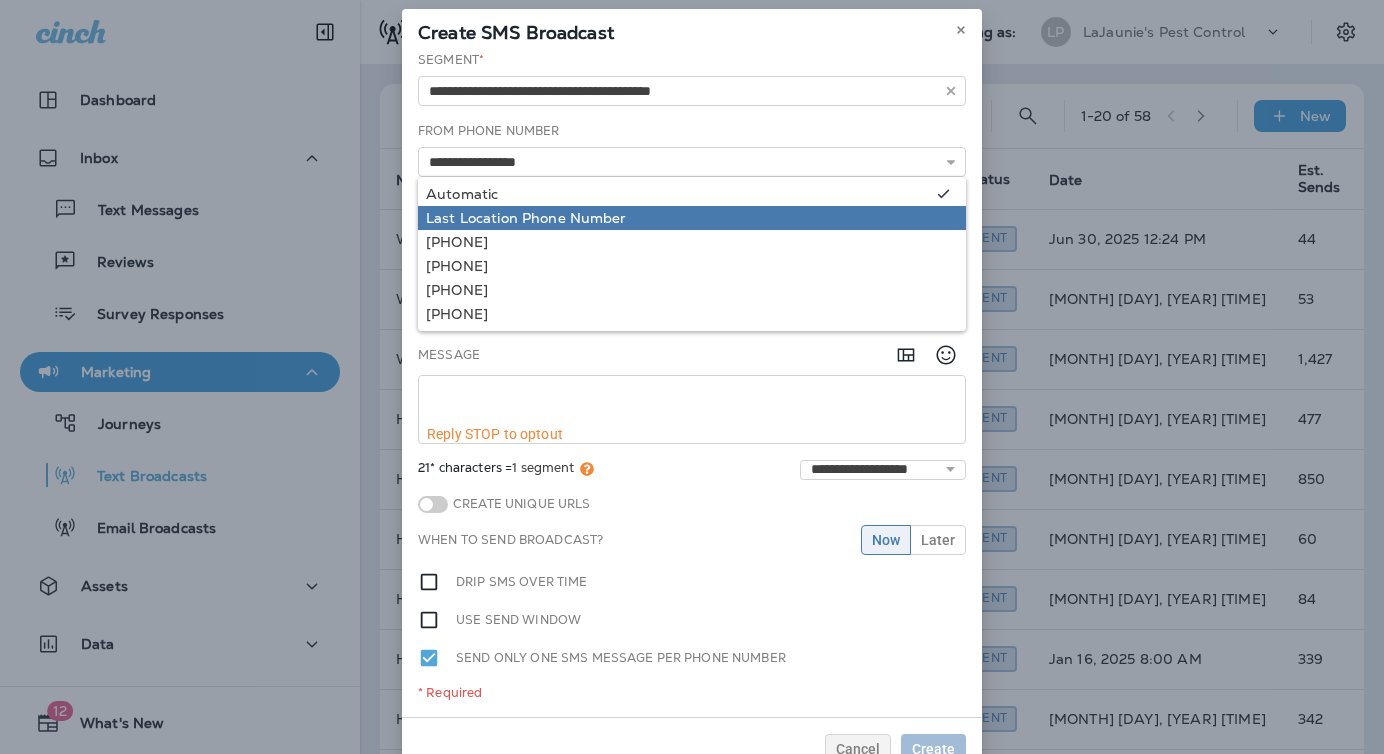 click on "**********" at bounding box center [692, 384] 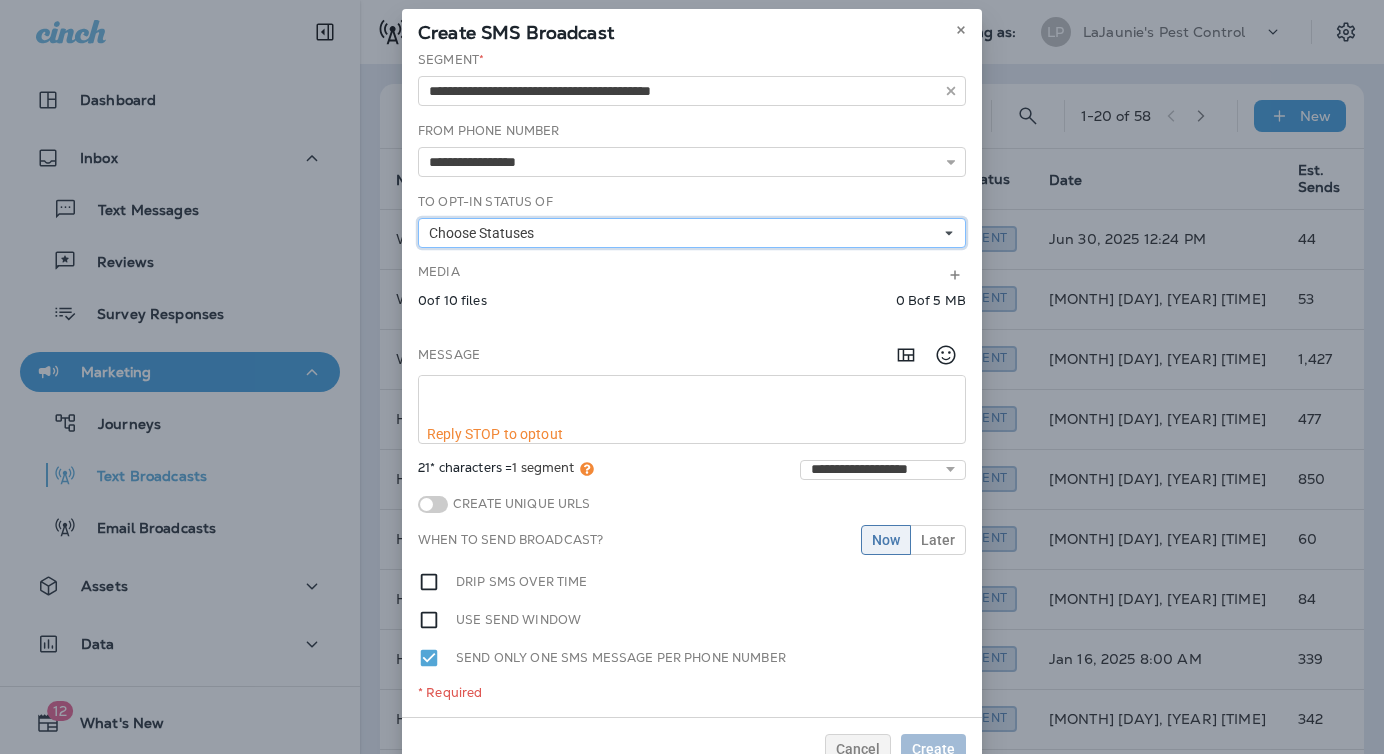 click on "Choose Statuses" at bounding box center (692, 233) 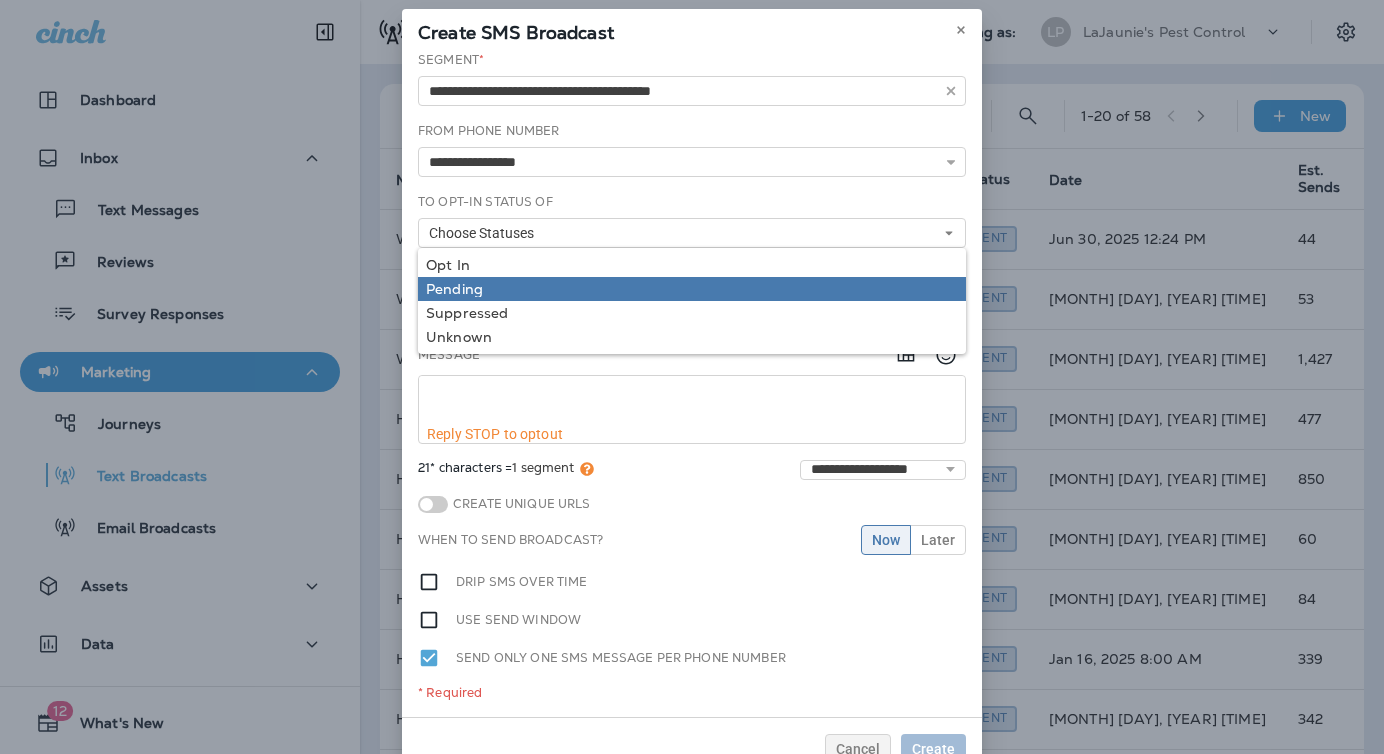 click on "Pending" at bounding box center (692, 289) 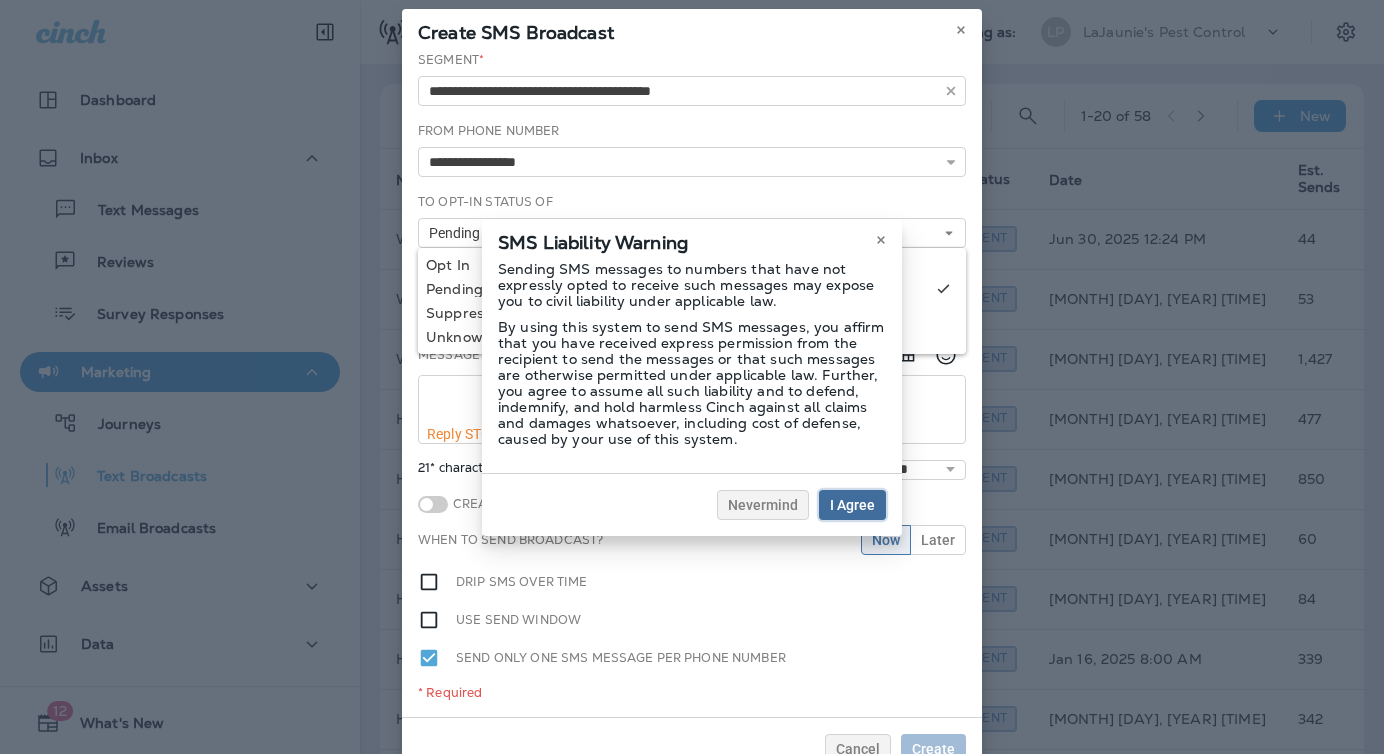 click on "I Agree" at bounding box center [852, 505] 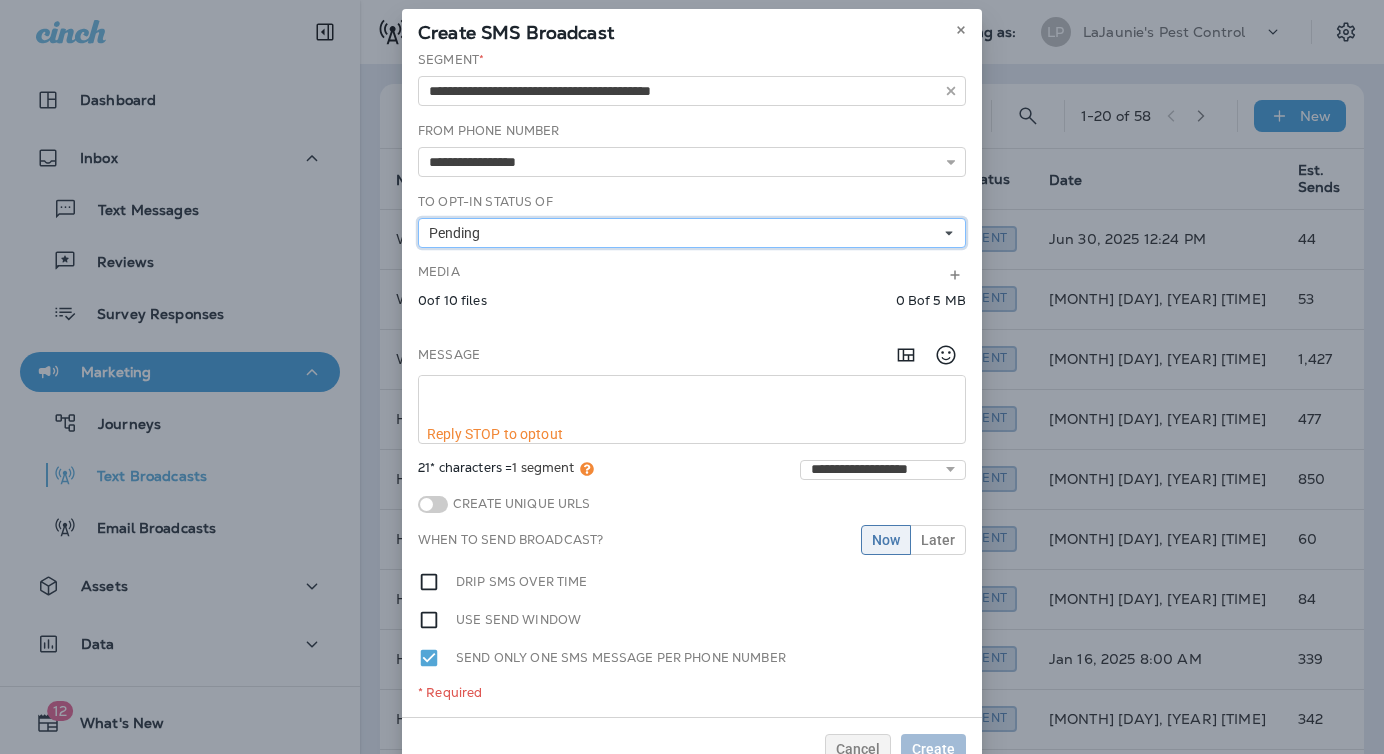 click on "Pending" at bounding box center (692, 233) 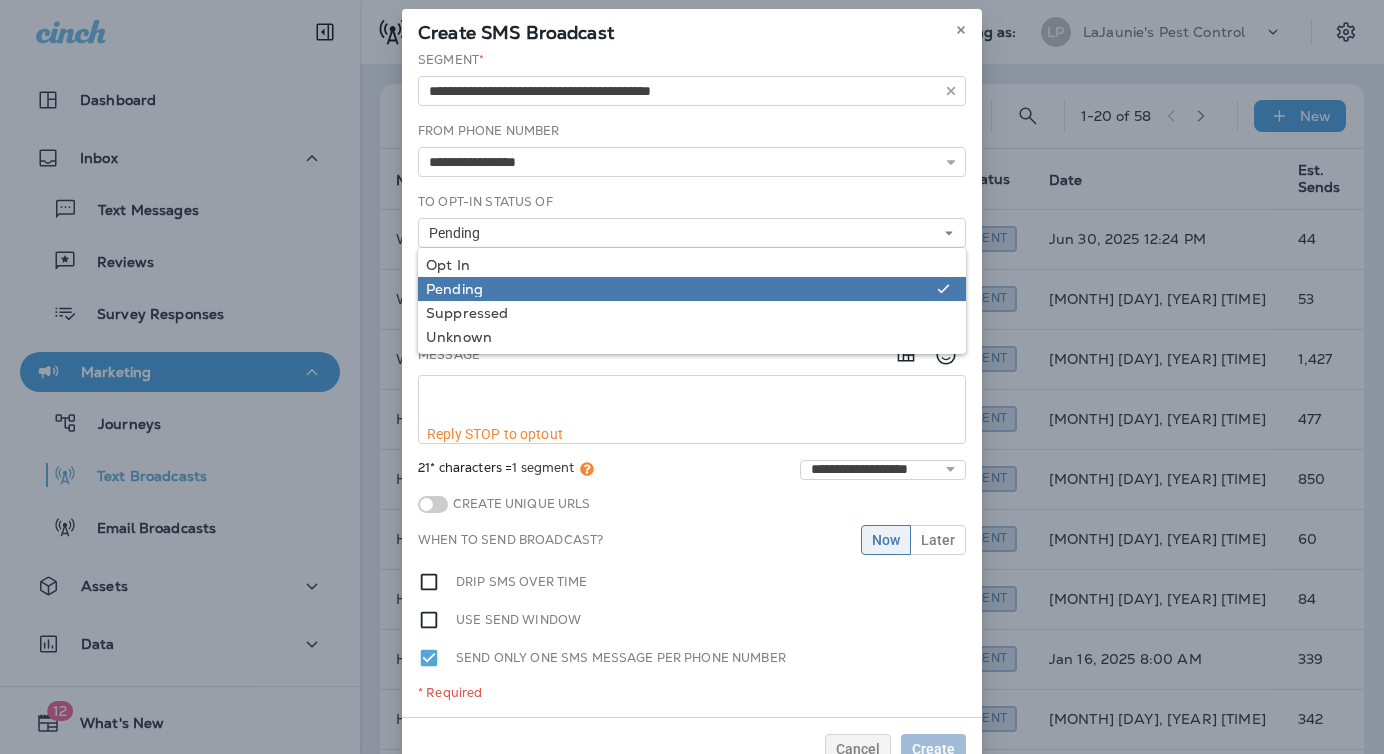 click on "Pending" at bounding box center (677, 289) 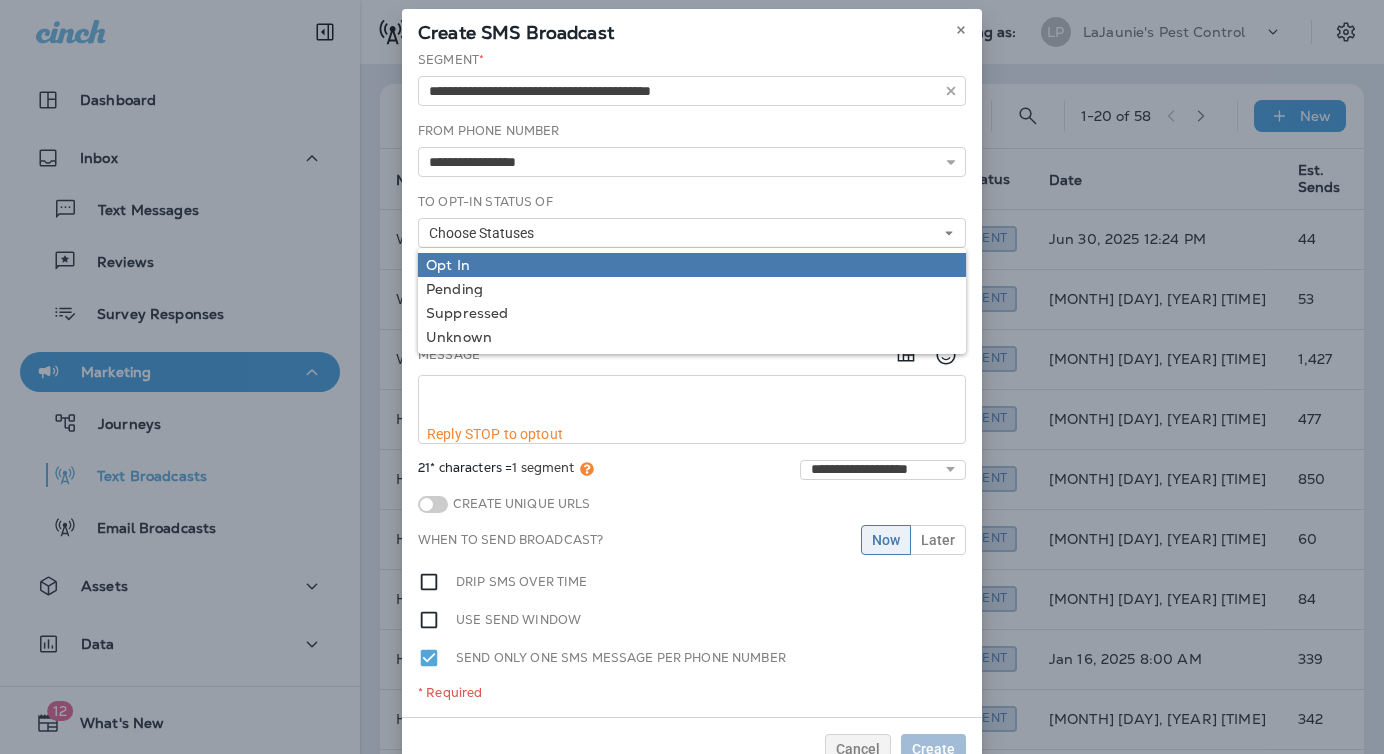 click on "Opt In" at bounding box center [692, 265] 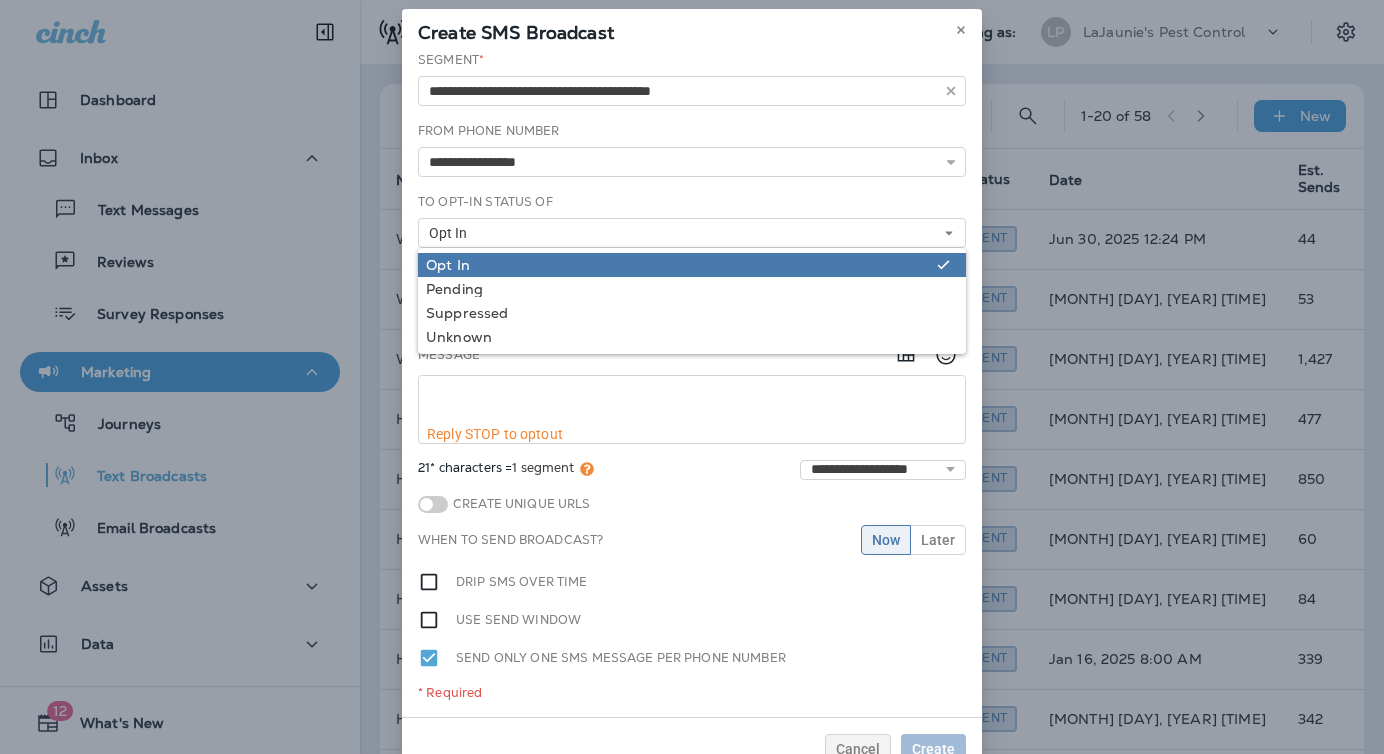 click on "Opt In" at bounding box center [677, 265] 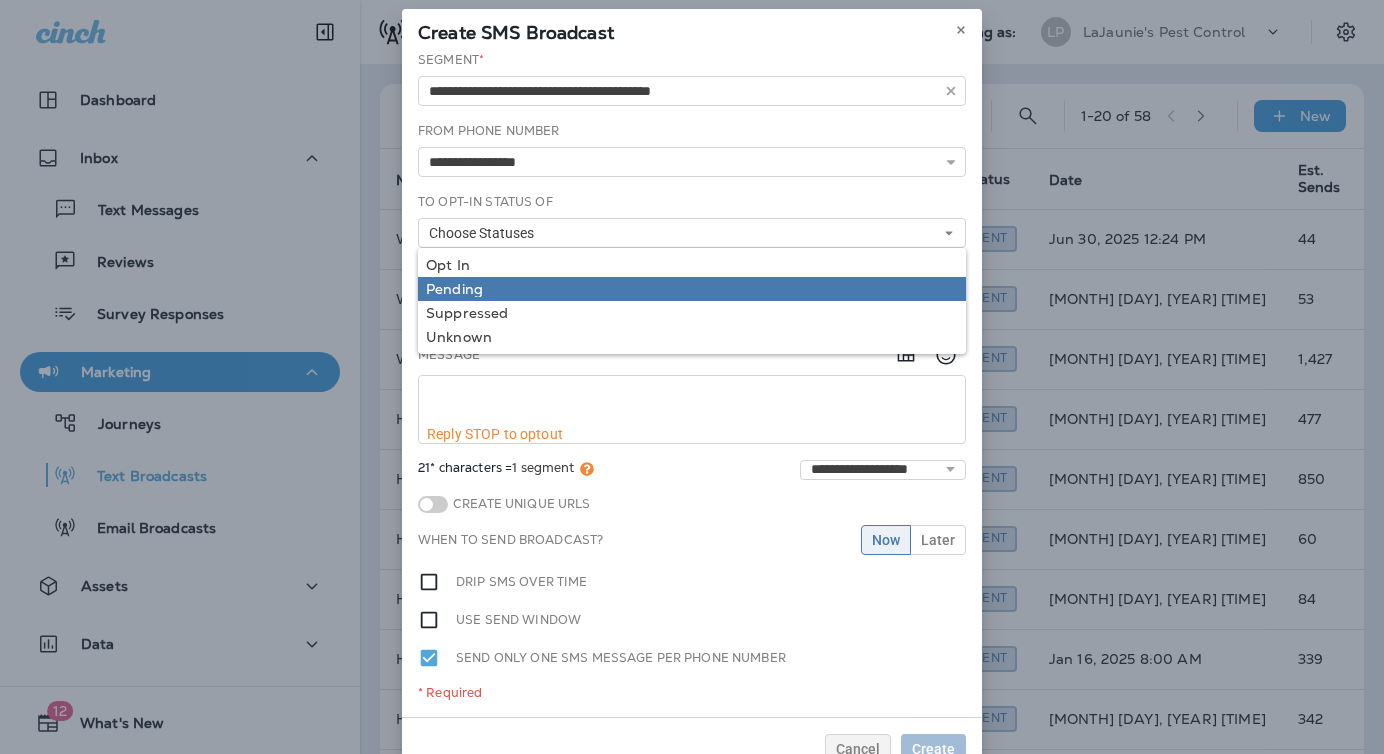 click on "Pending" at bounding box center [692, 289] 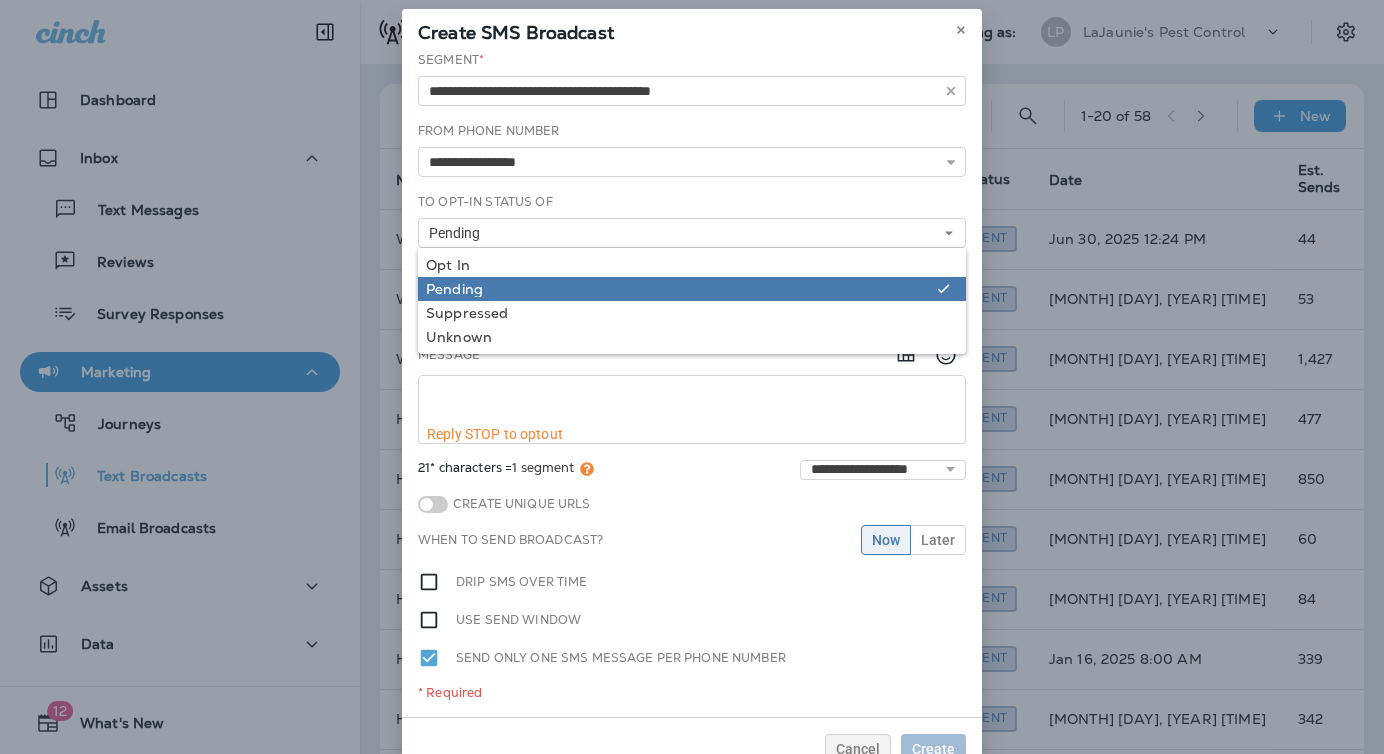 click on "Pending" at bounding box center [677, 289] 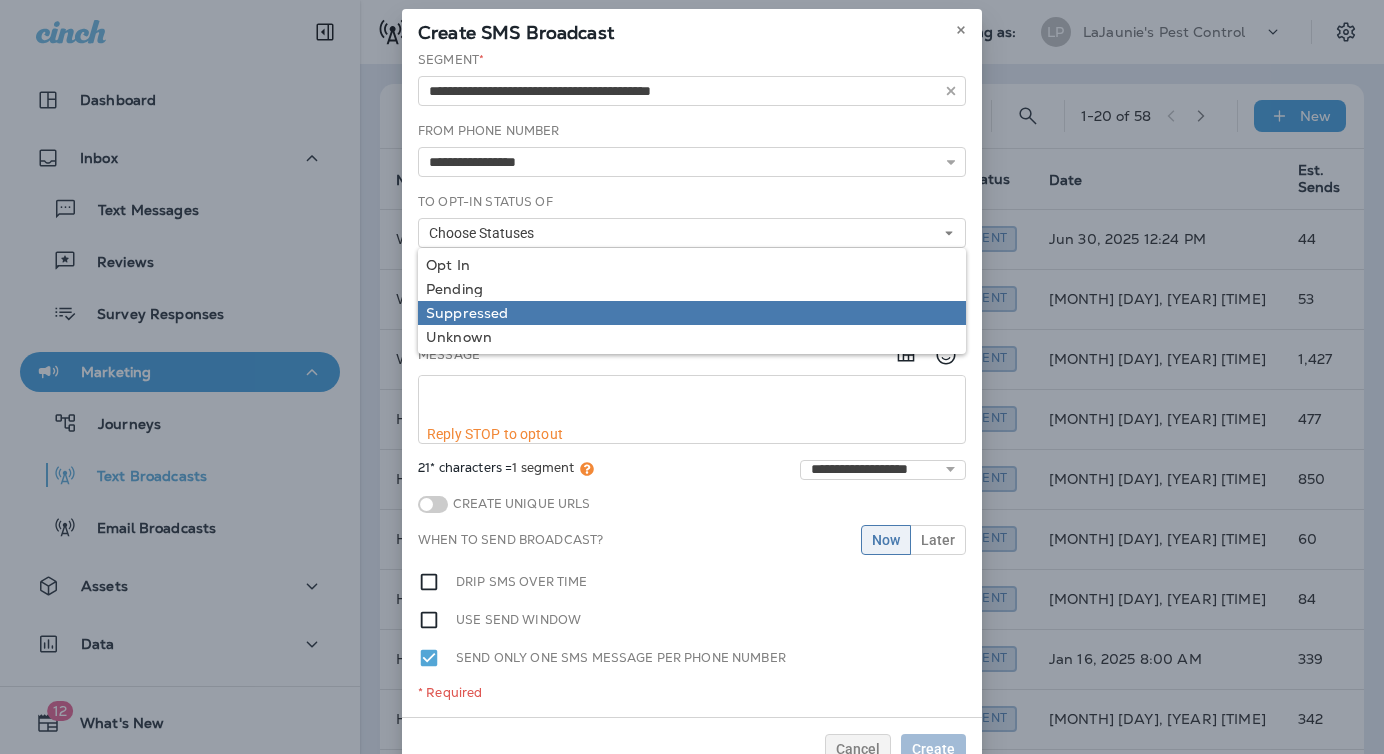 click on "Suppressed" at bounding box center (692, 313) 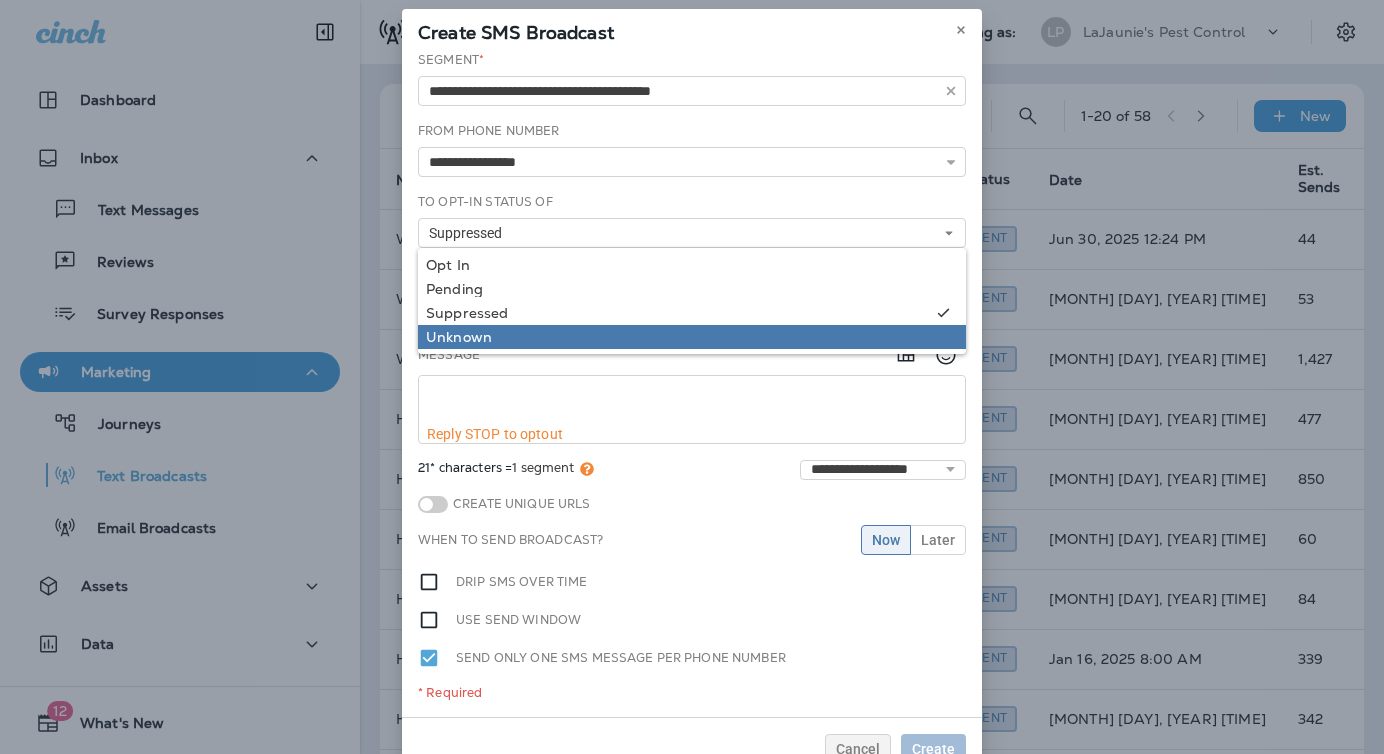 click on "Unknown" at bounding box center [692, 337] 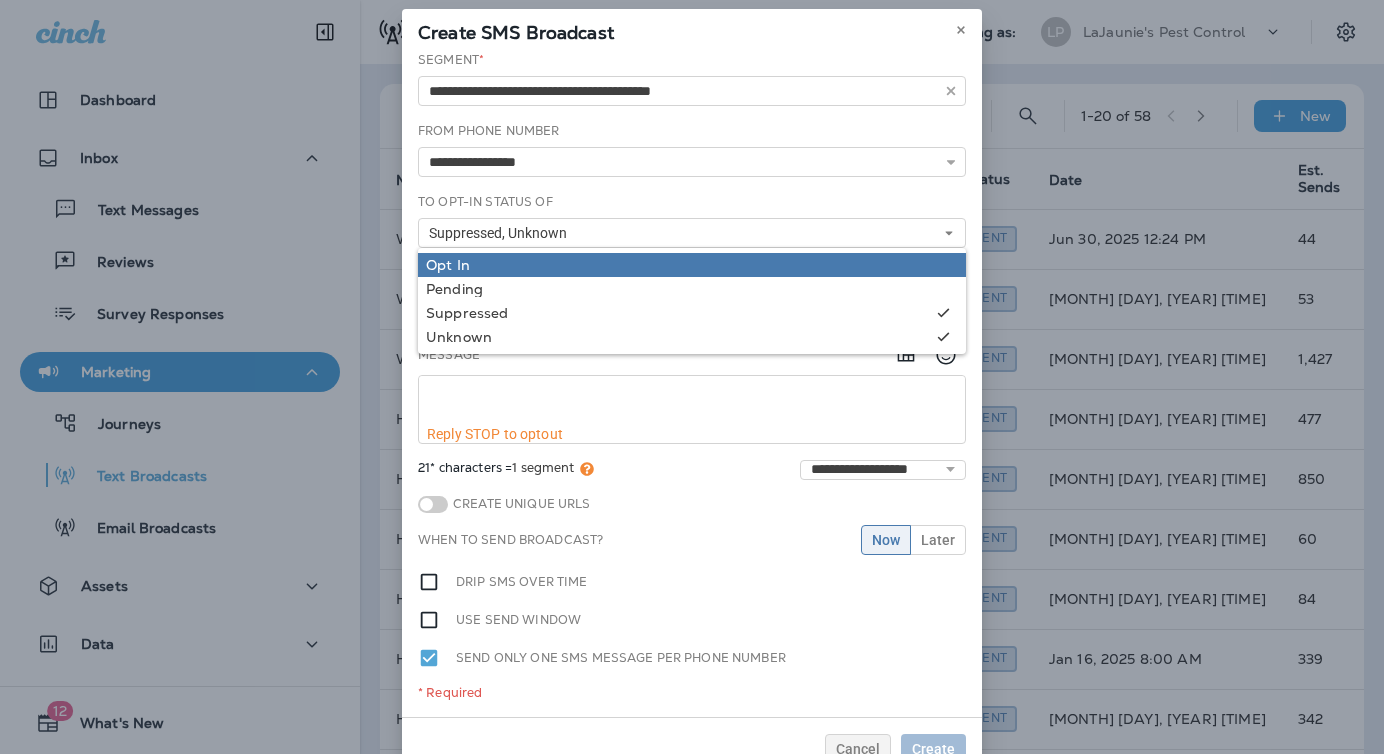 click on "Opt In" at bounding box center (692, 265) 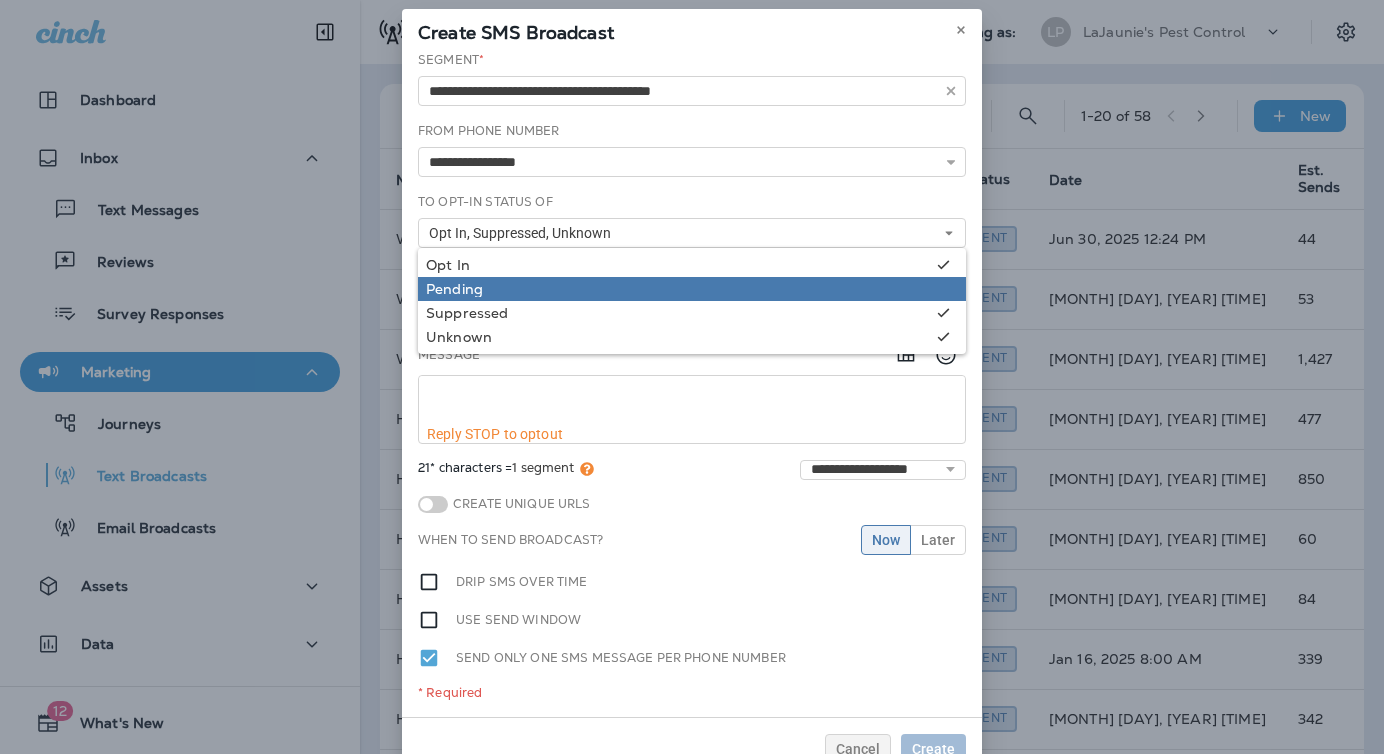 click on "Pending" at bounding box center [692, 289] 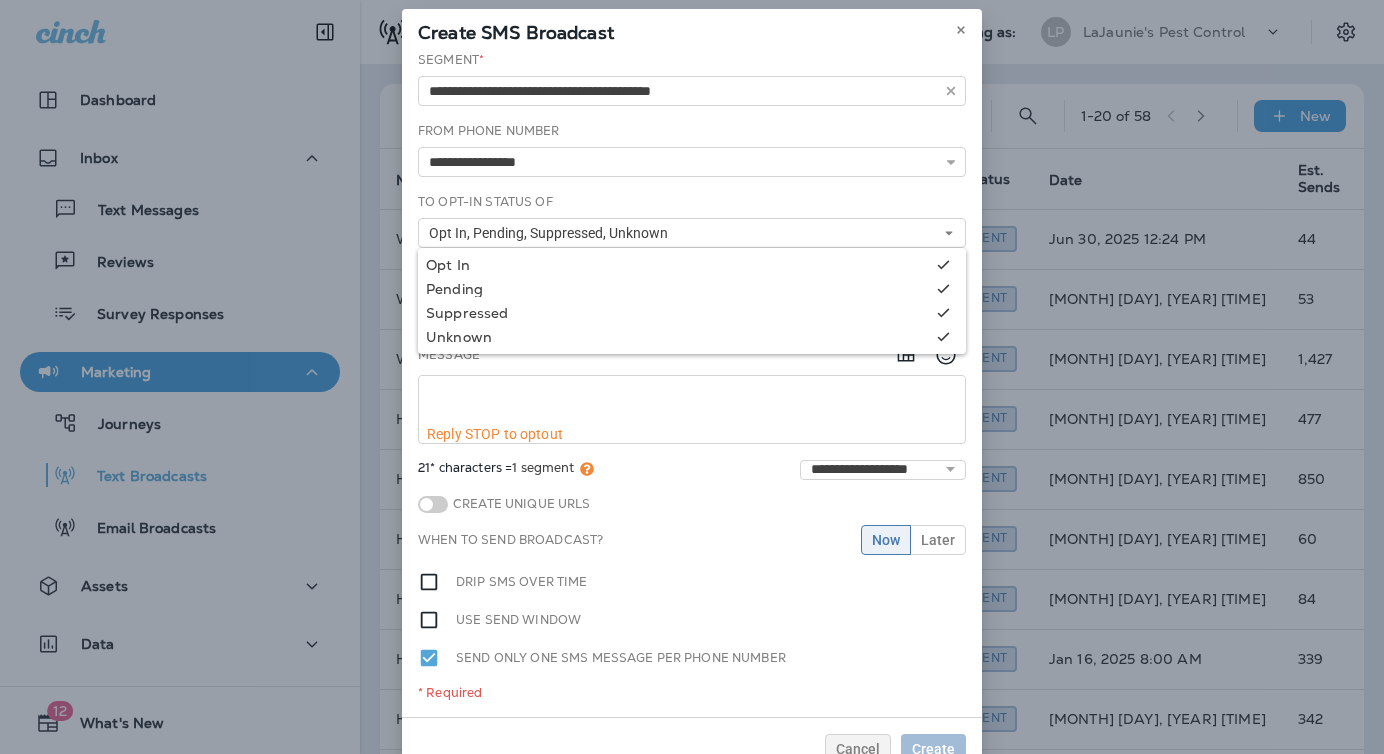 click on "To Opt-In Status of   Opt In, Pending, Suppressed, Unknown Opt In Pending Suppressed Unknown" at bounding box center (692, 220) 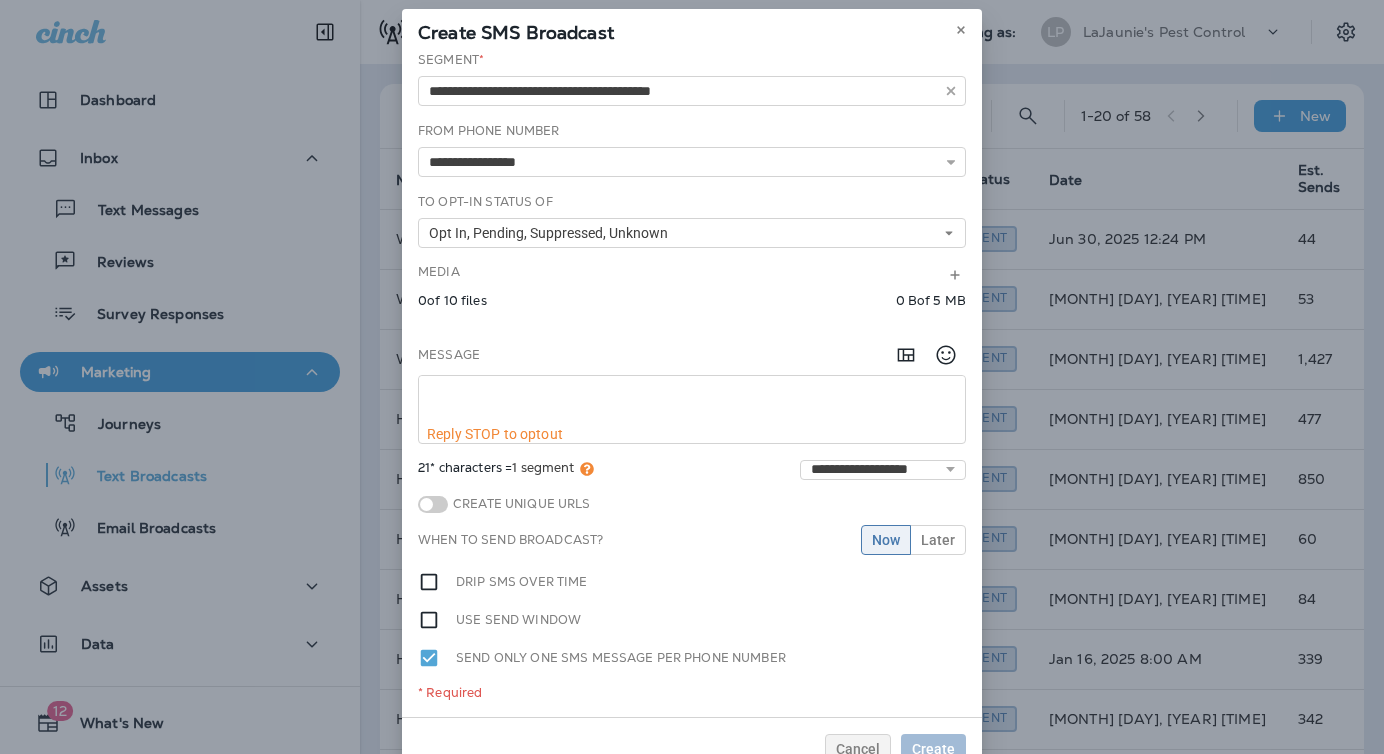 click at bounding box center [692, 401] 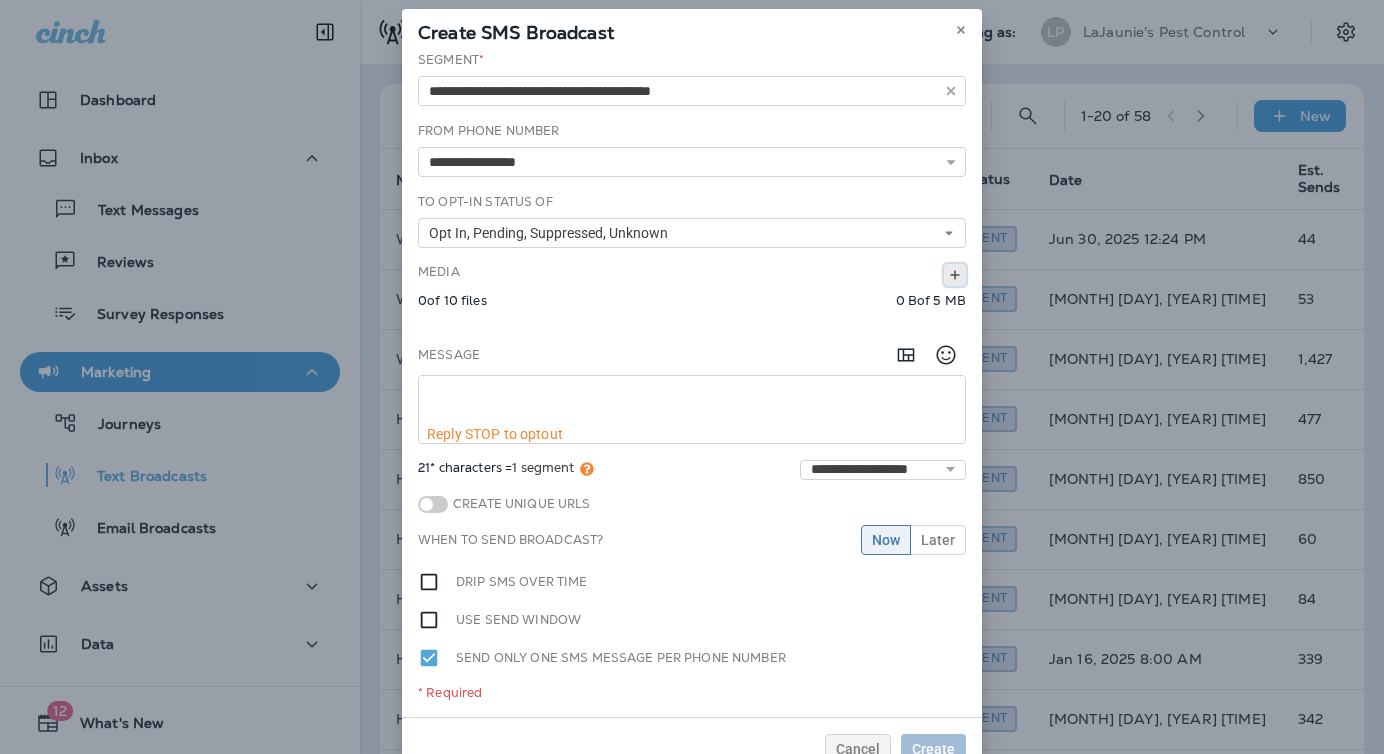 click at bounding box center (955, 275) 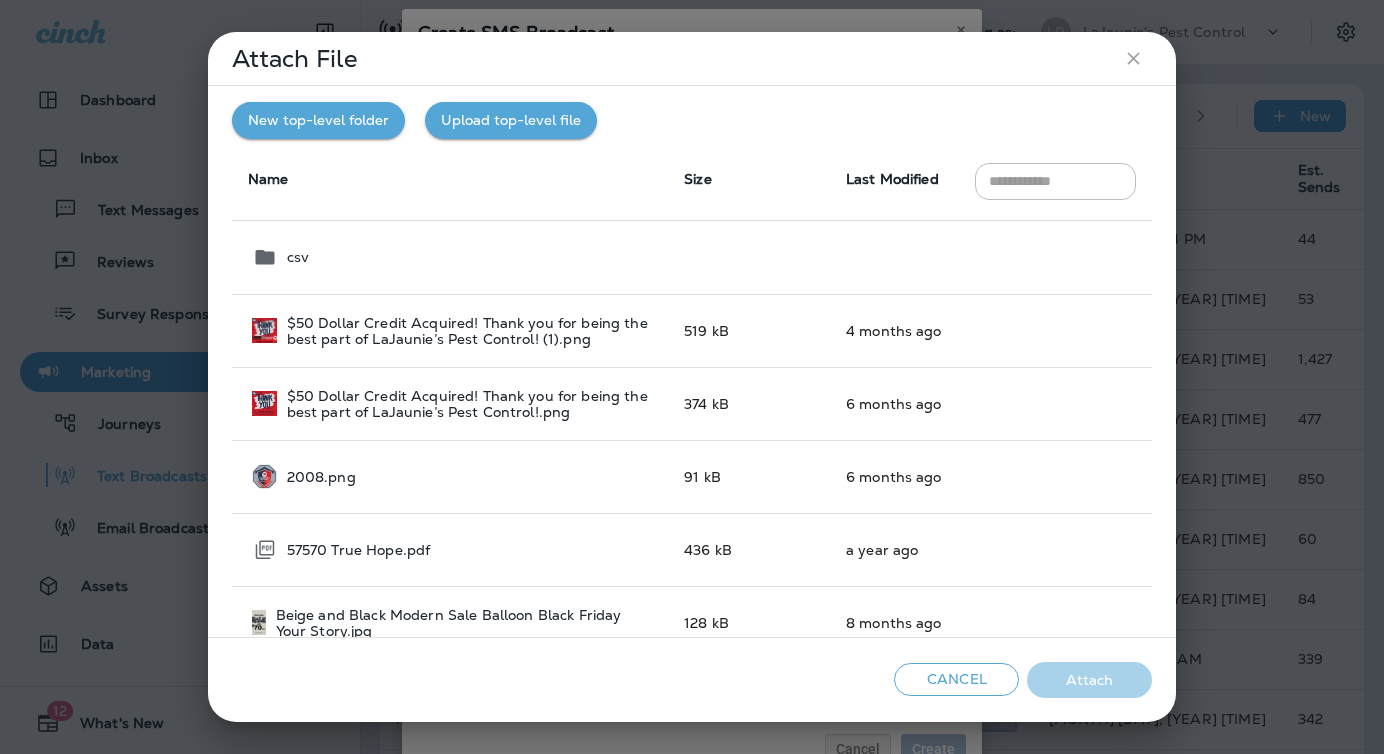 click on "Upload top-level file" at bounding box center [511, 120] 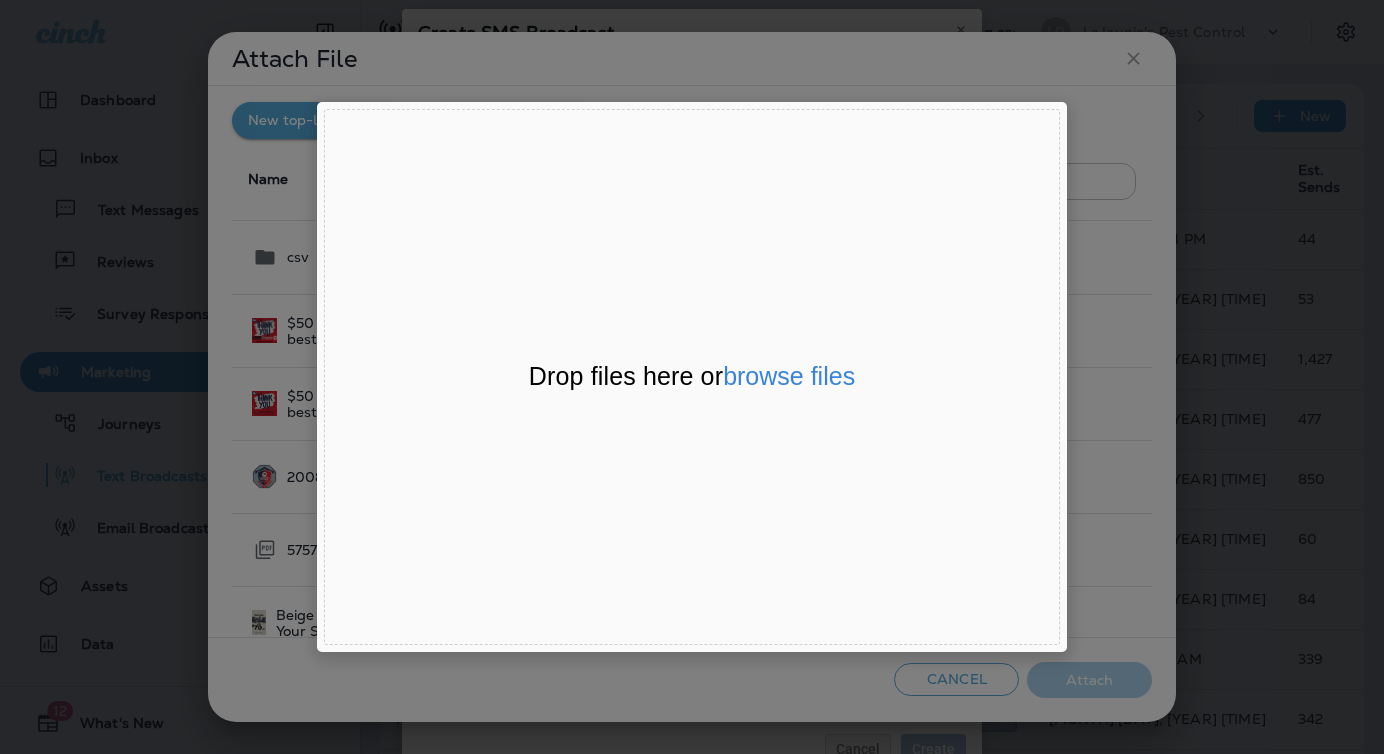 click on "Drop files here or  browse files" at bounding box center (692, 377) 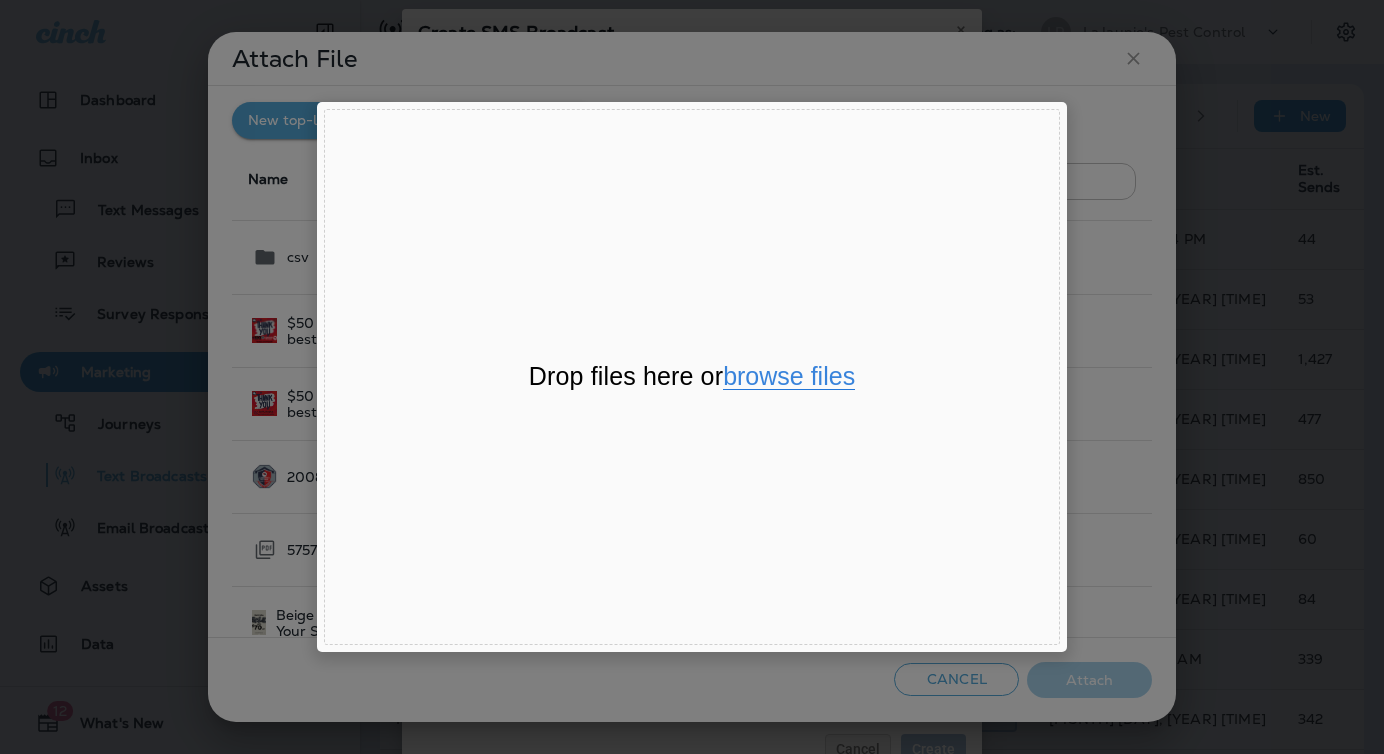click on "browse files" at bounding box center [789, 377] 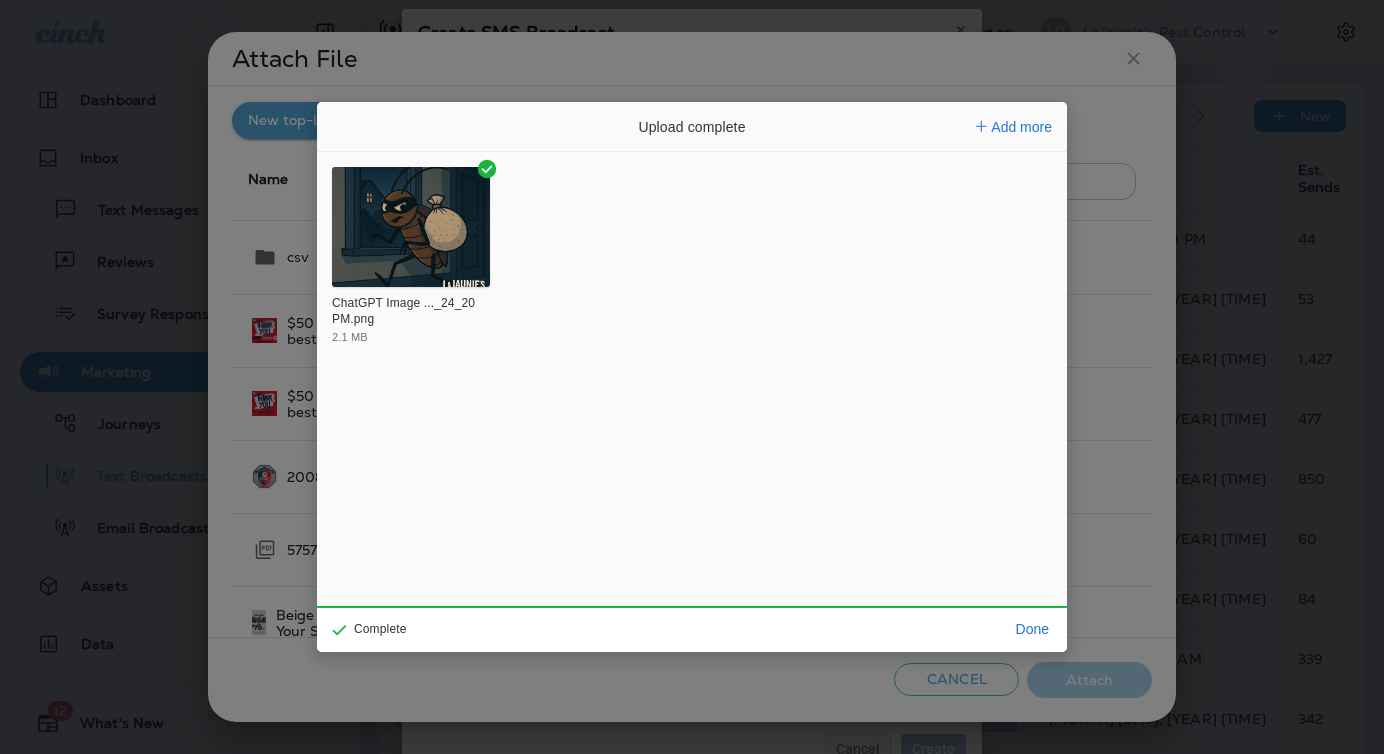 click 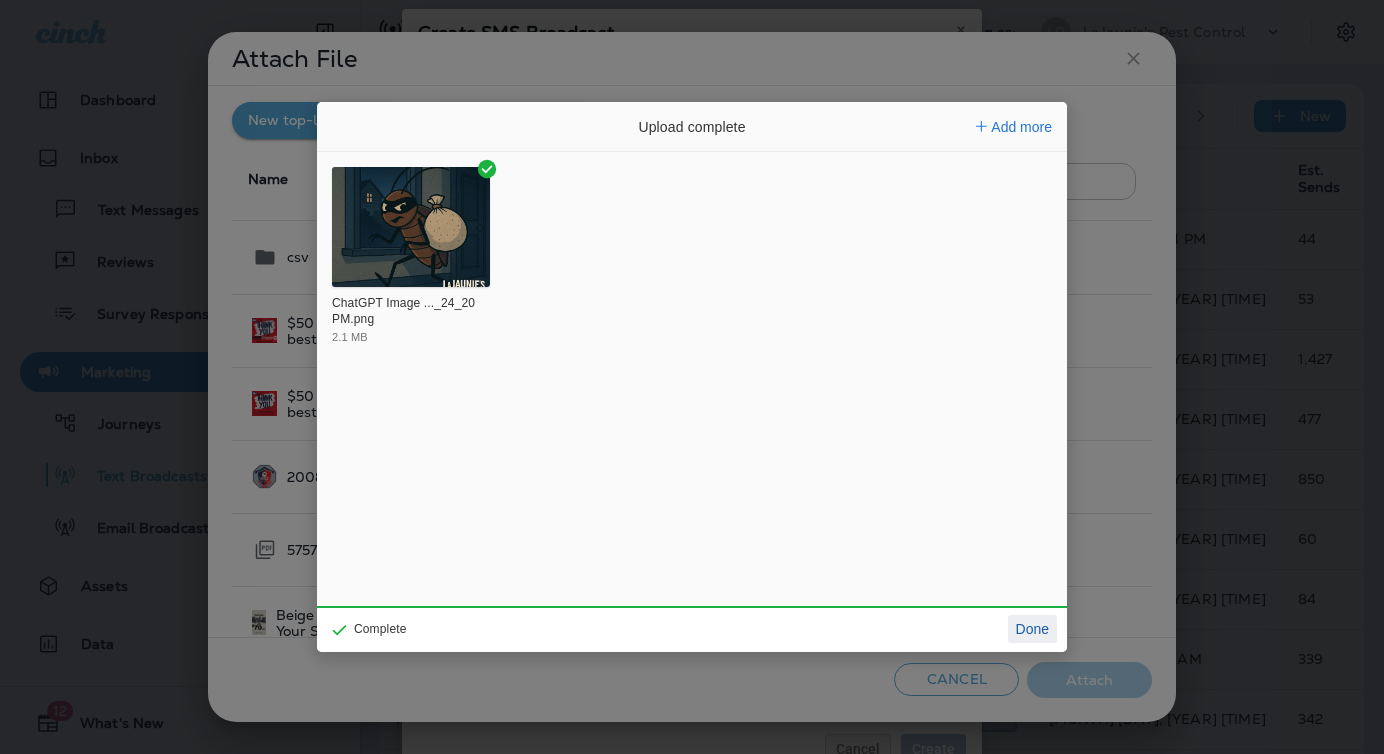 click on "Done" 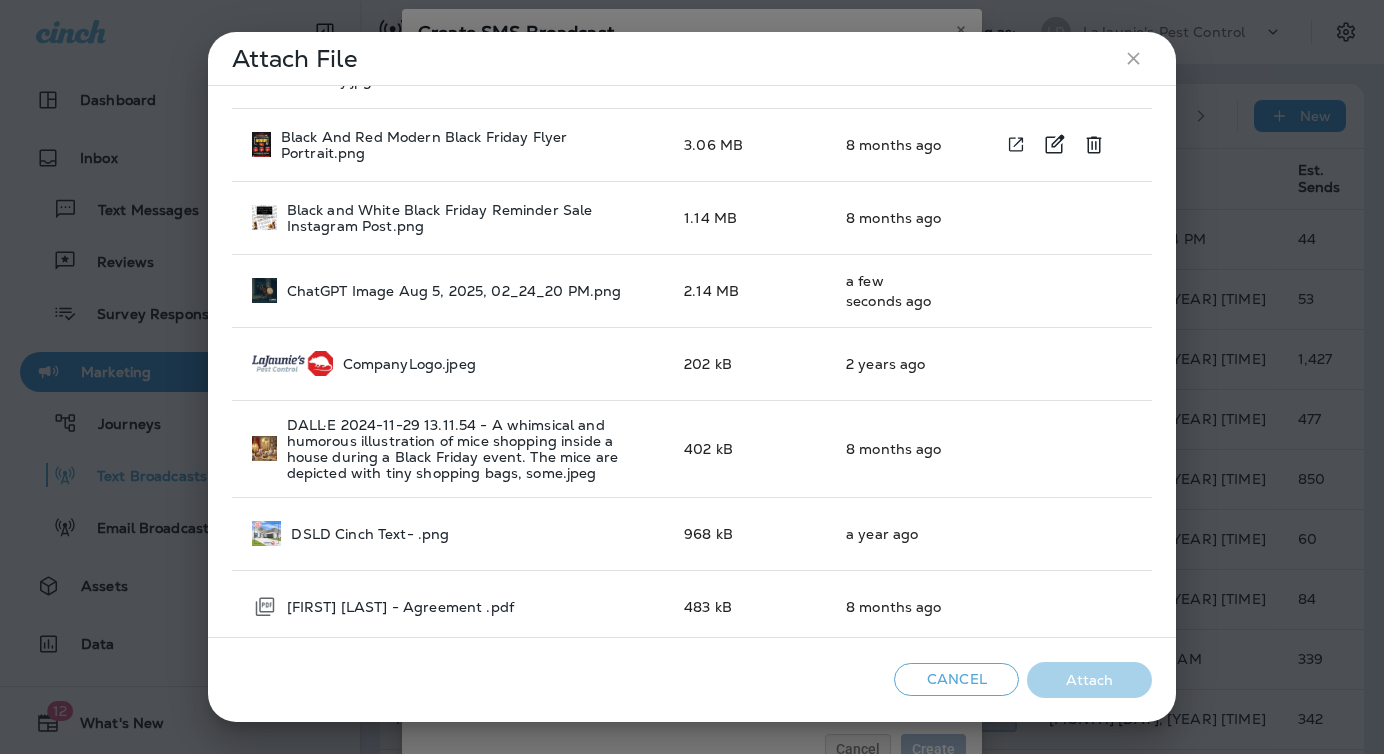 scroll, scrollTop: 550, scrollLeft: 0, axis: vertical 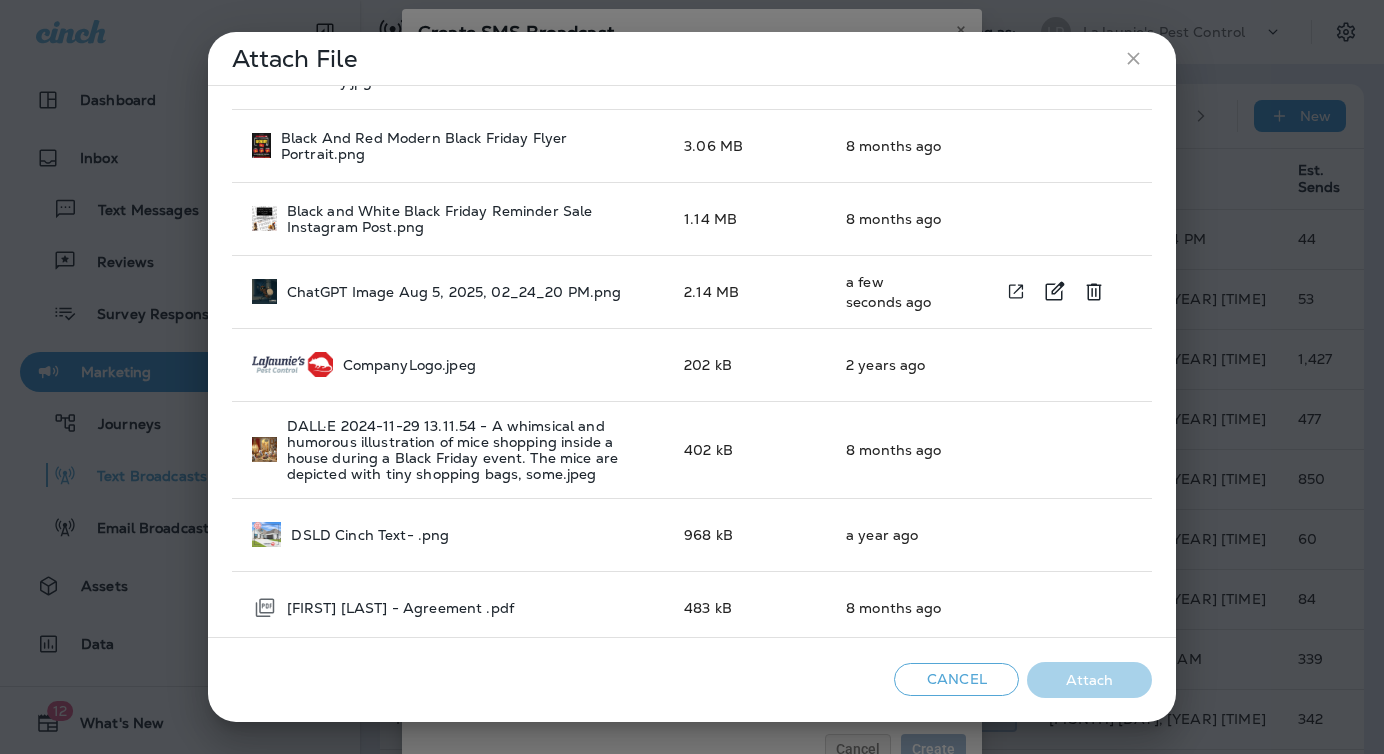 click on "ChatGPT Image Aug 5, 2025, 02_24_20 PM.png" at bounding box center (450, 291) 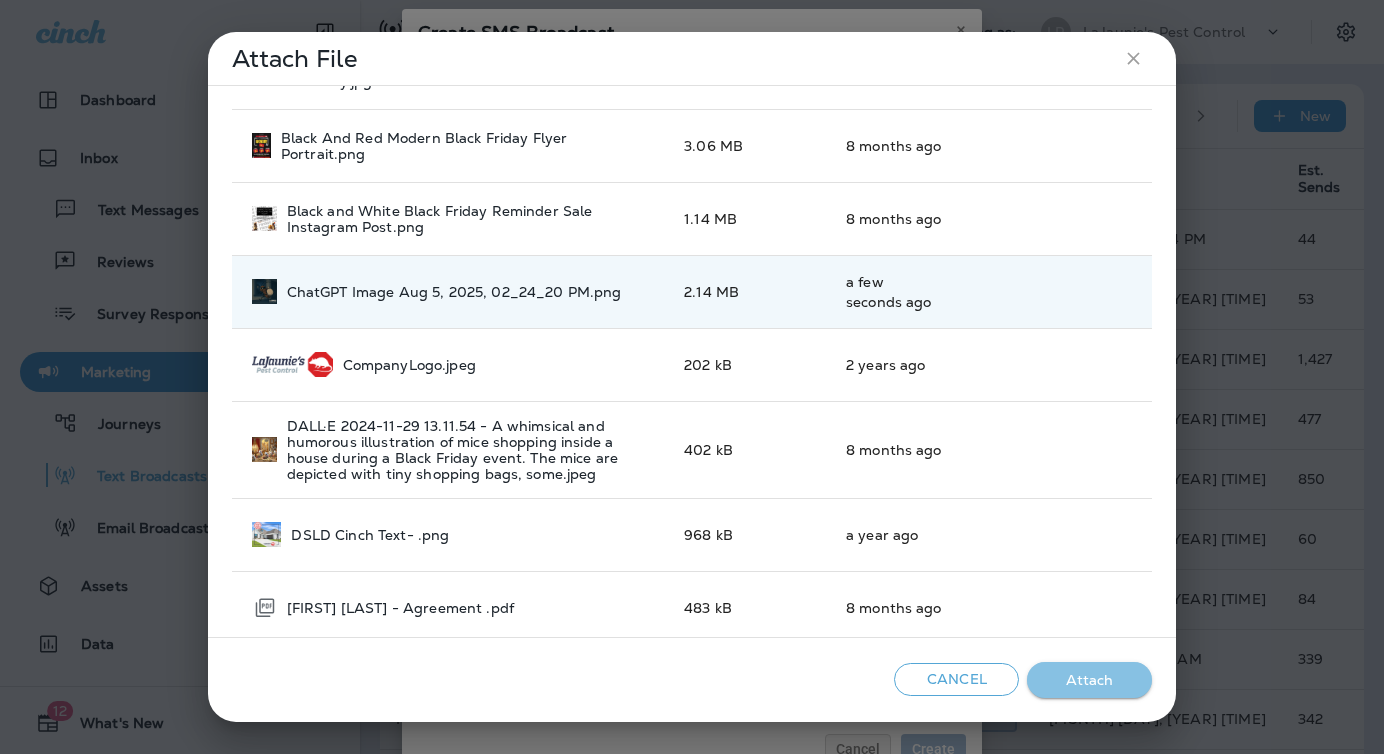 click on "Attach" at bounding box center [1089, 680] 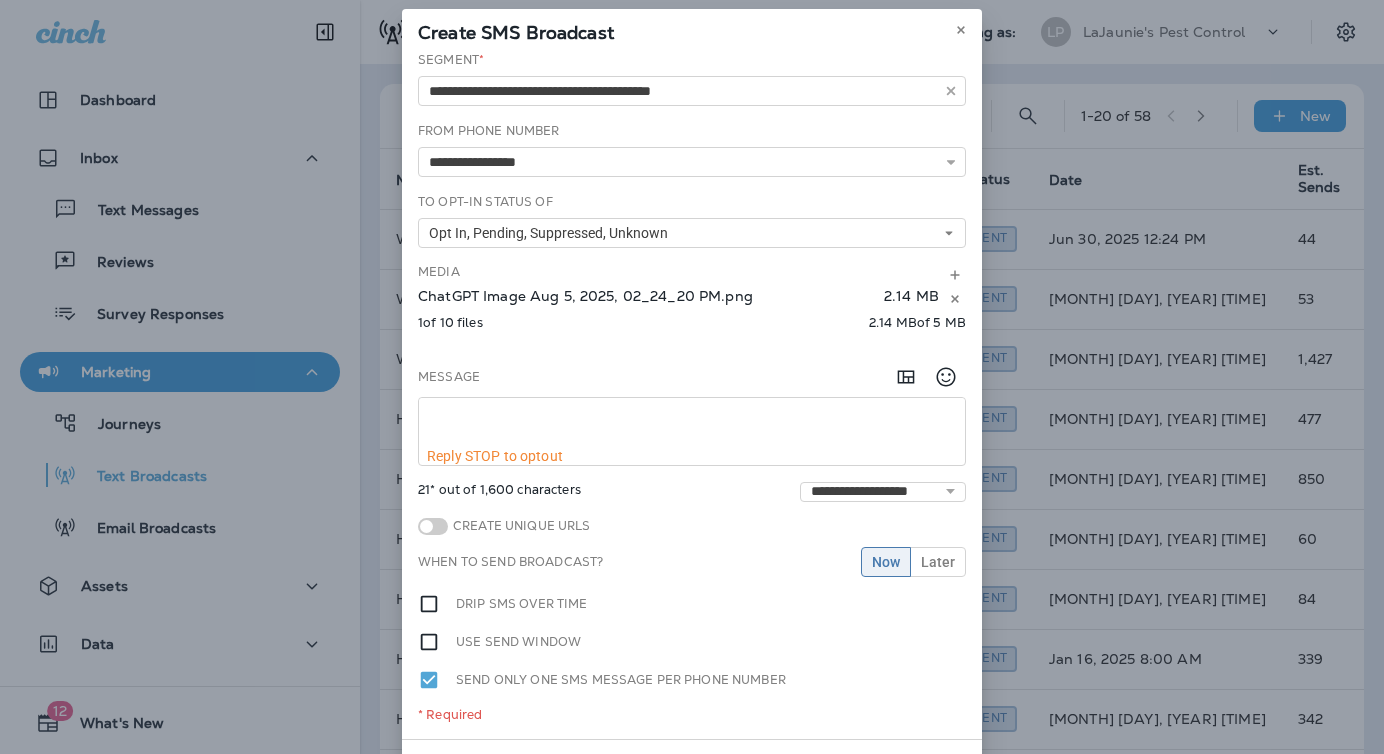 click at bounding box center (692, 423) 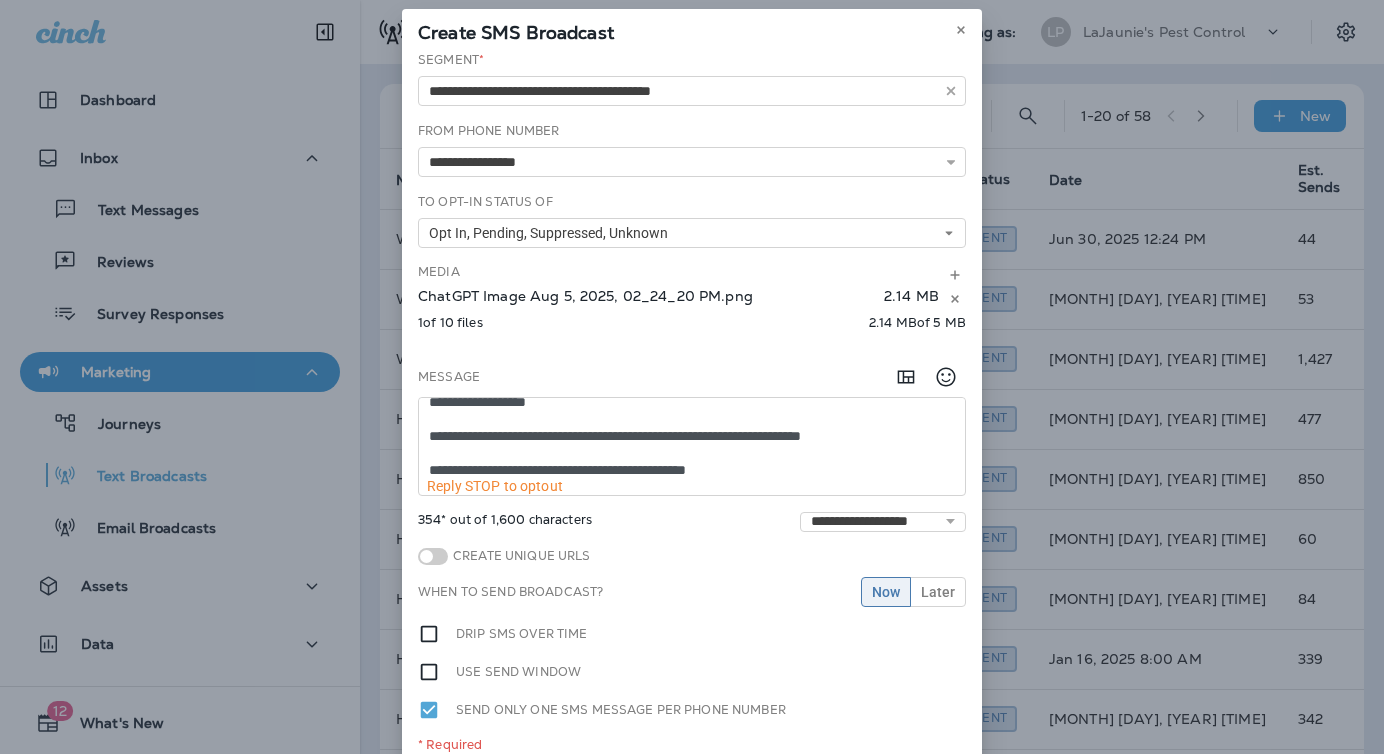 scroll, scrollTop: 0, scrollLeft: 0, axis: both 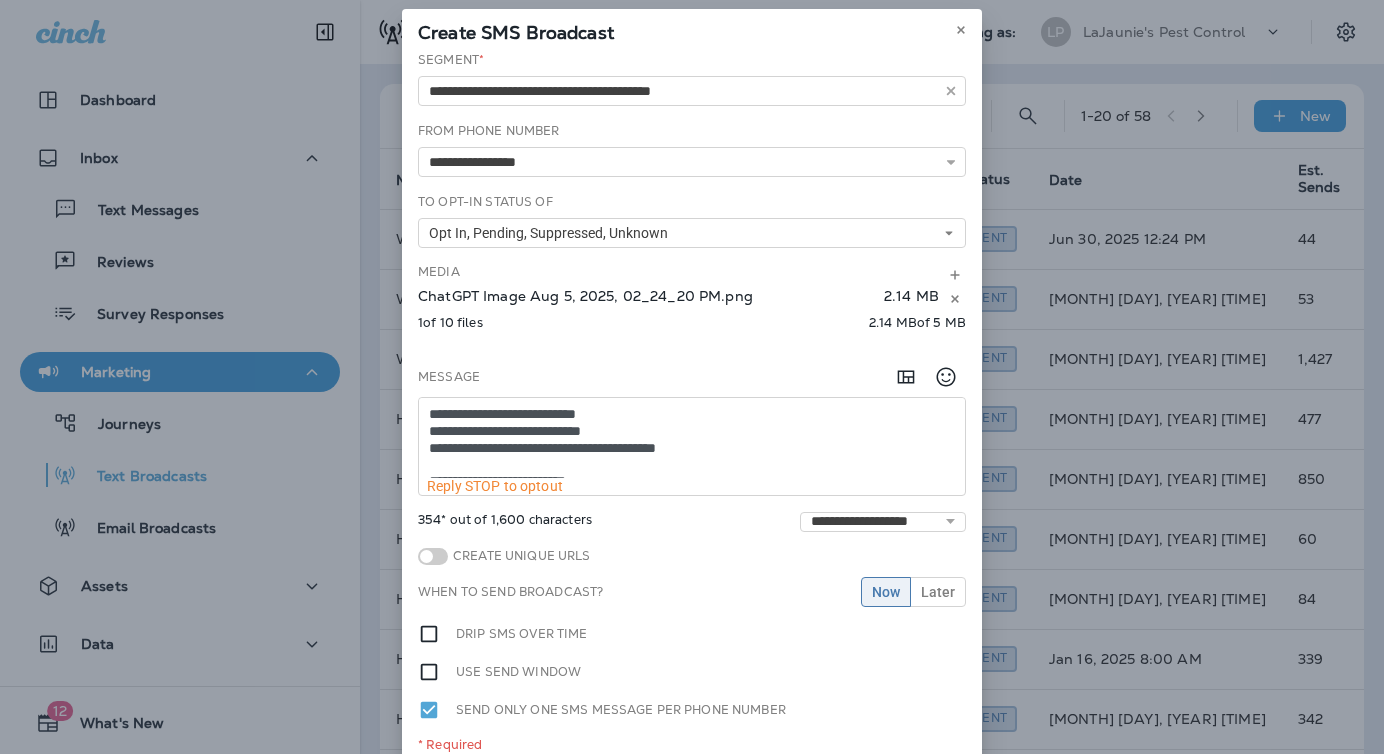 click on "**********" at bounding box center [692, 438] 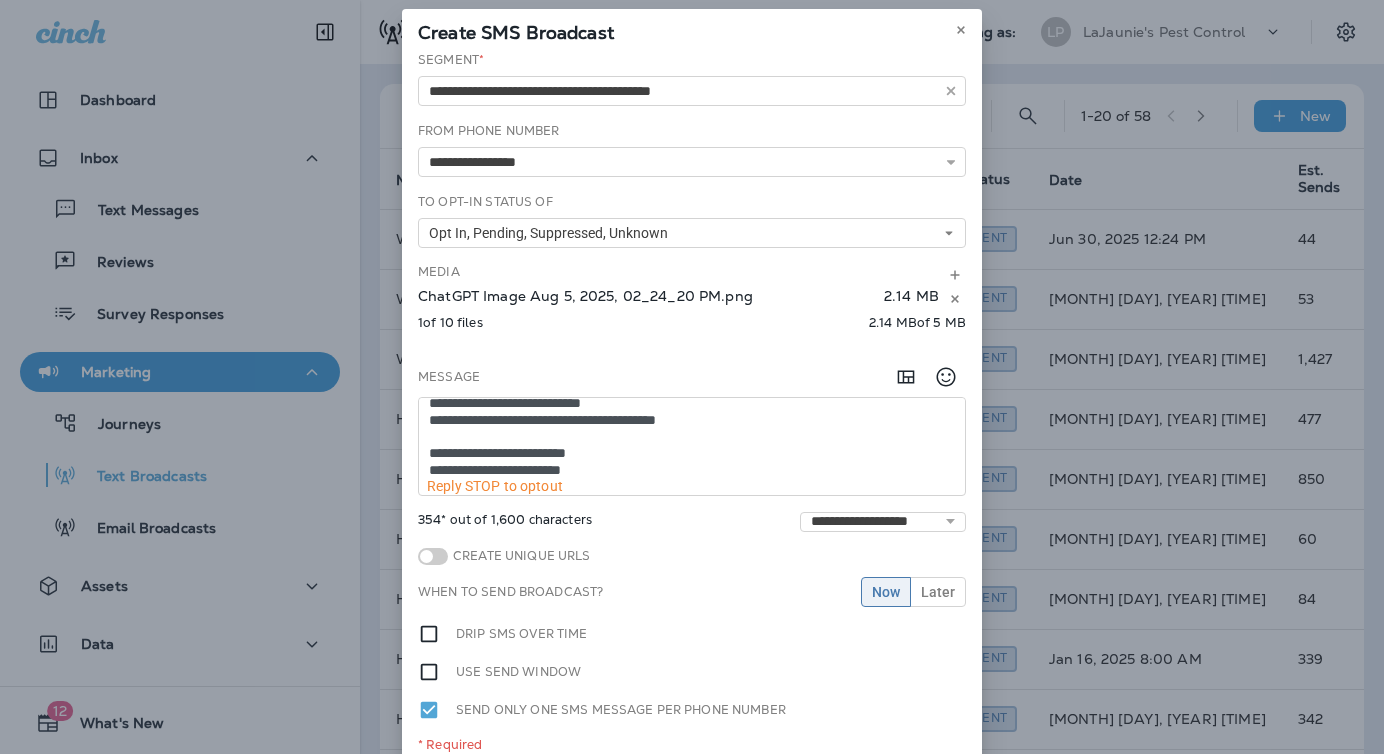 scroll, scrollTop: 15, scrollLeft: 0, axis: vertical 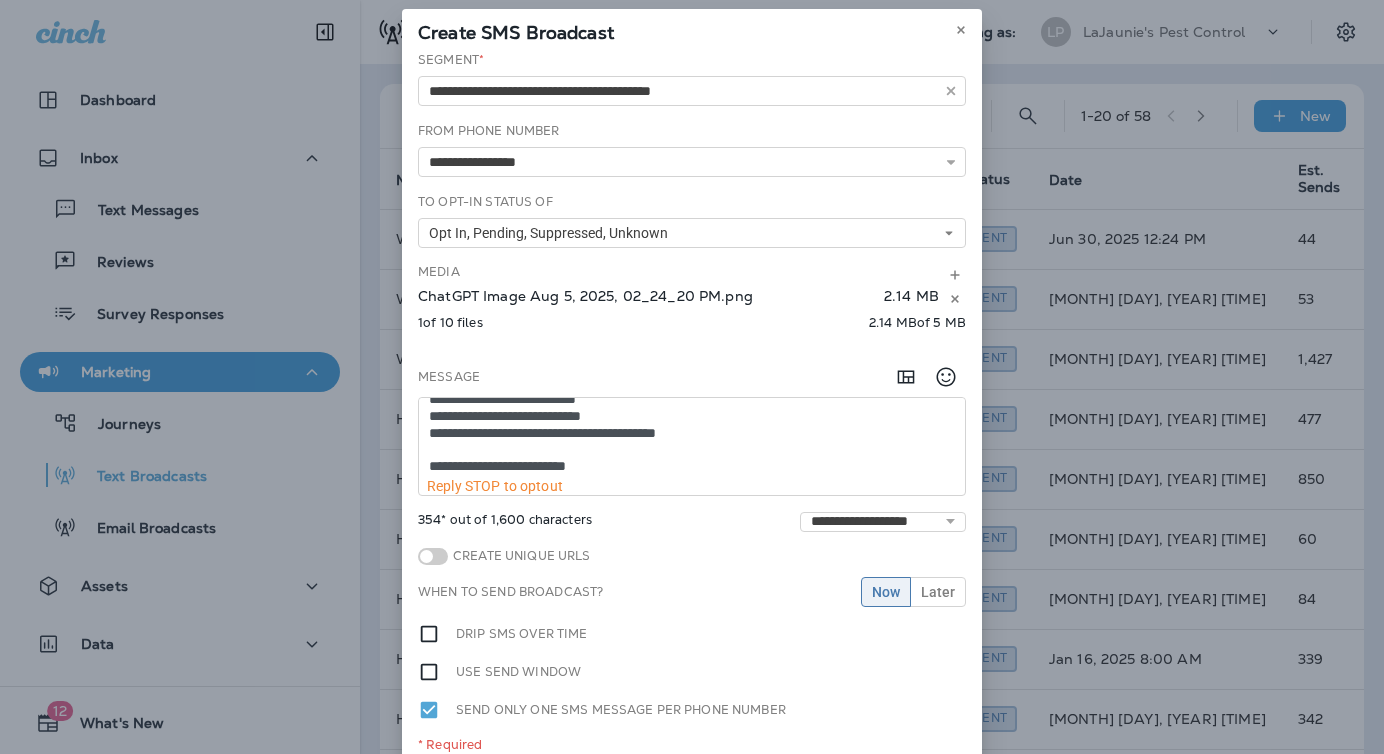 click on "**********" at bounding box center (692, 438) 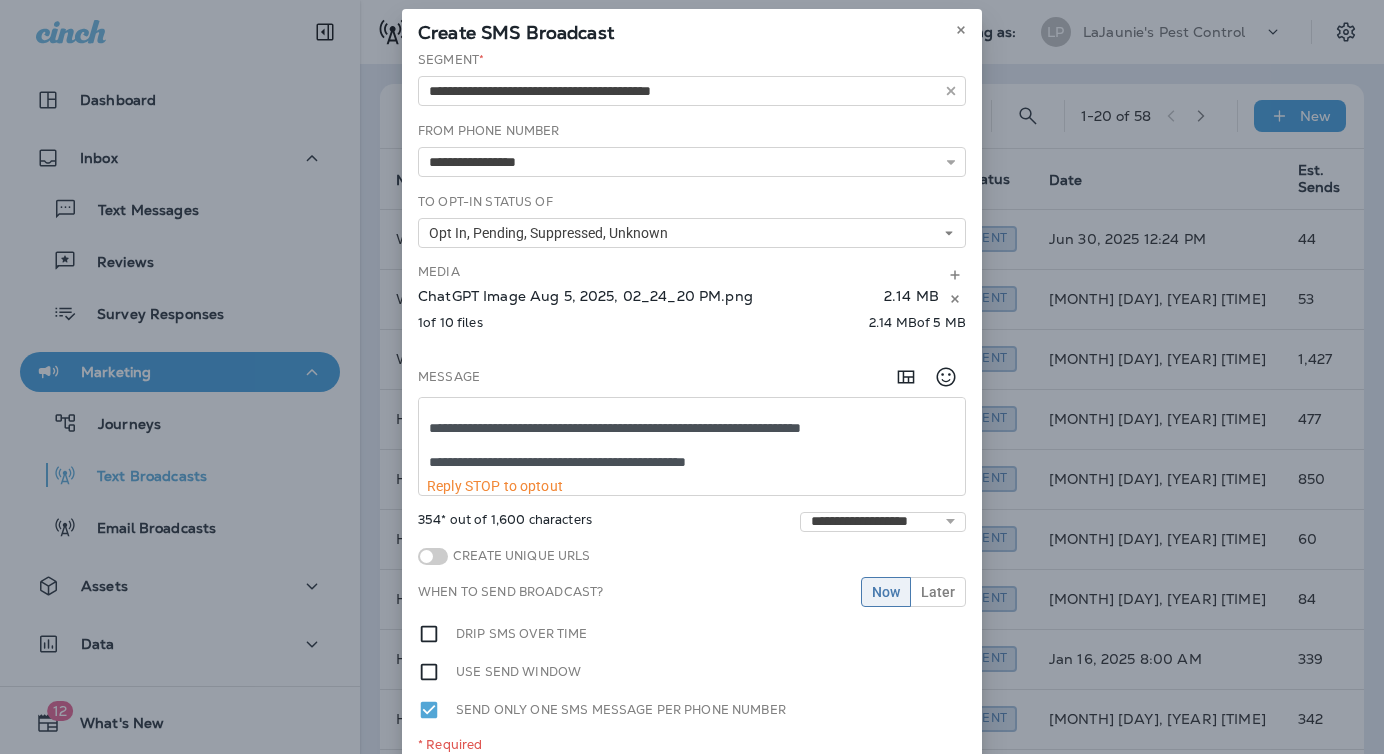 scroll, scrollTop: 154, scrollLeft: 0, axis: vertical 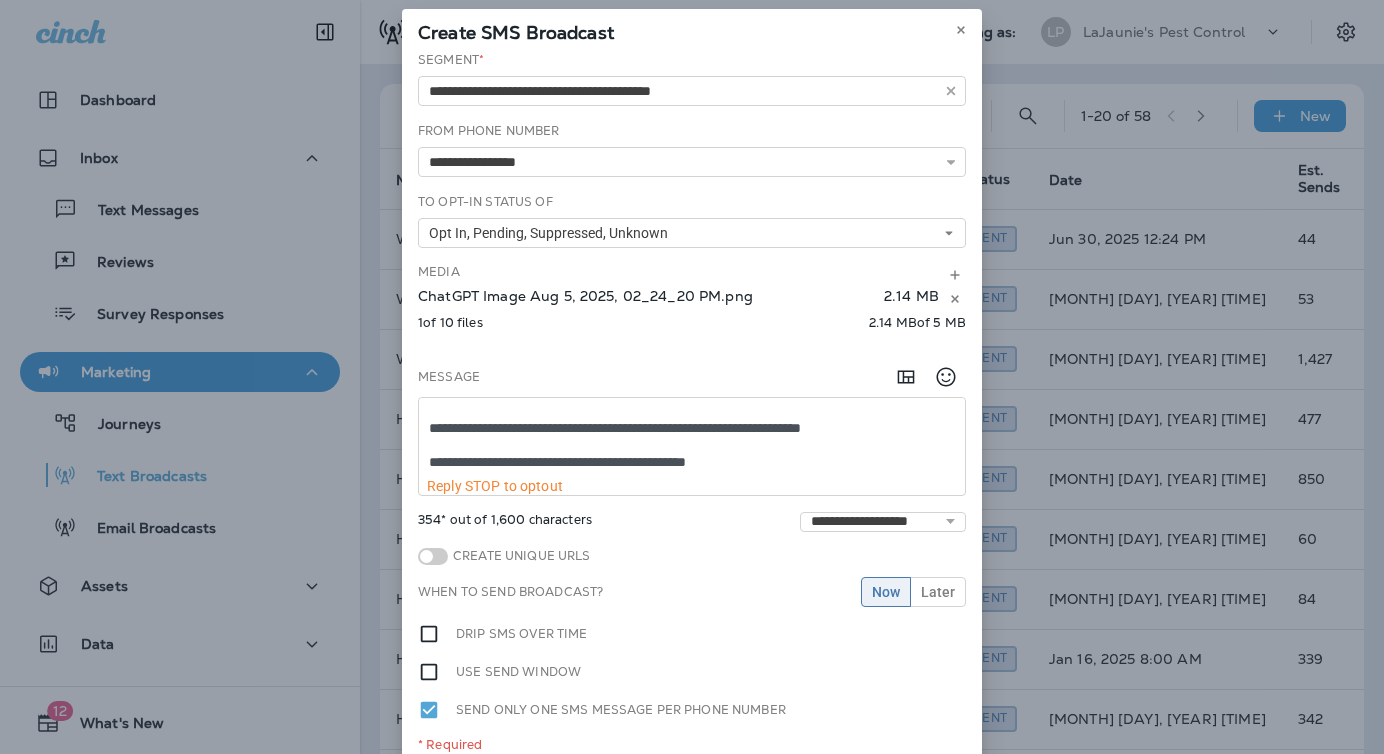 drag, startPoint x: 696, startPoint y: 433, endPoint x: 601, endPoint y: 429, distance: 95.084175 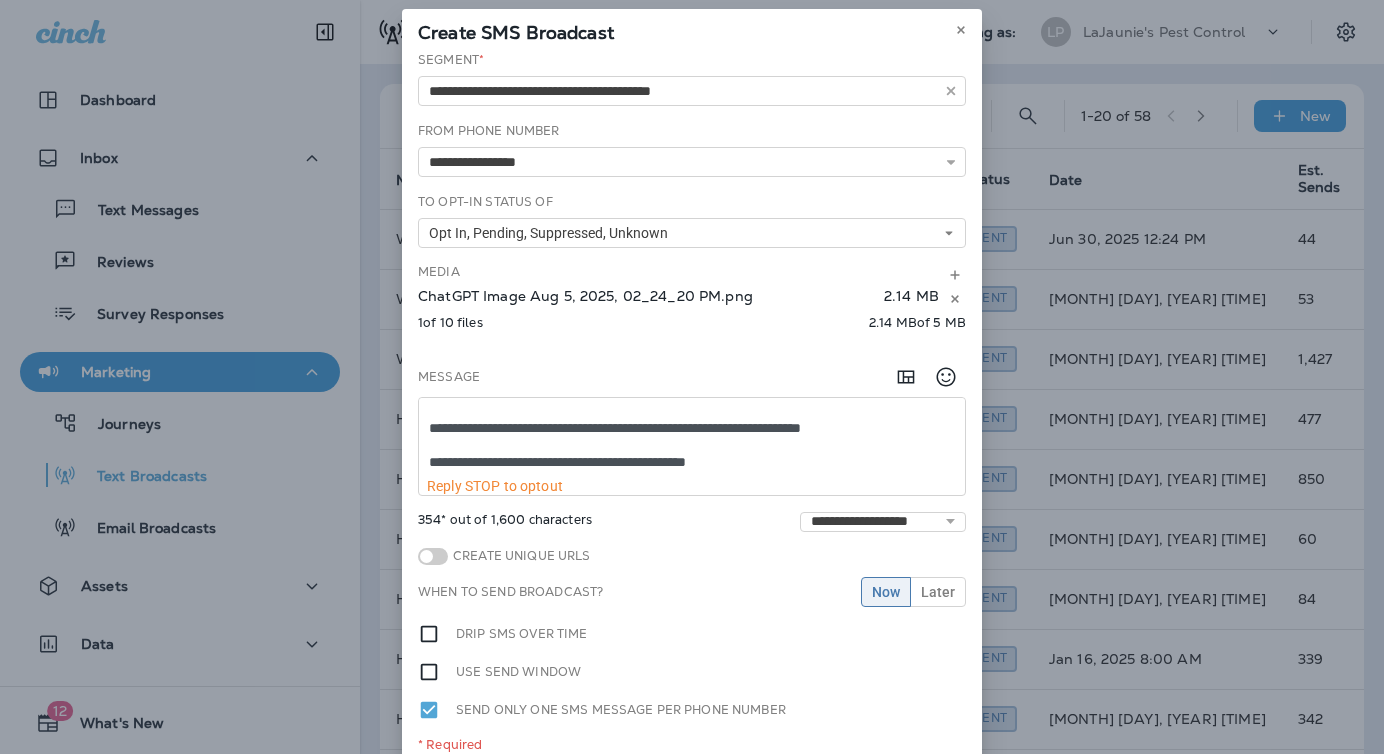 click on "**********" at bounding box center (692, 438) 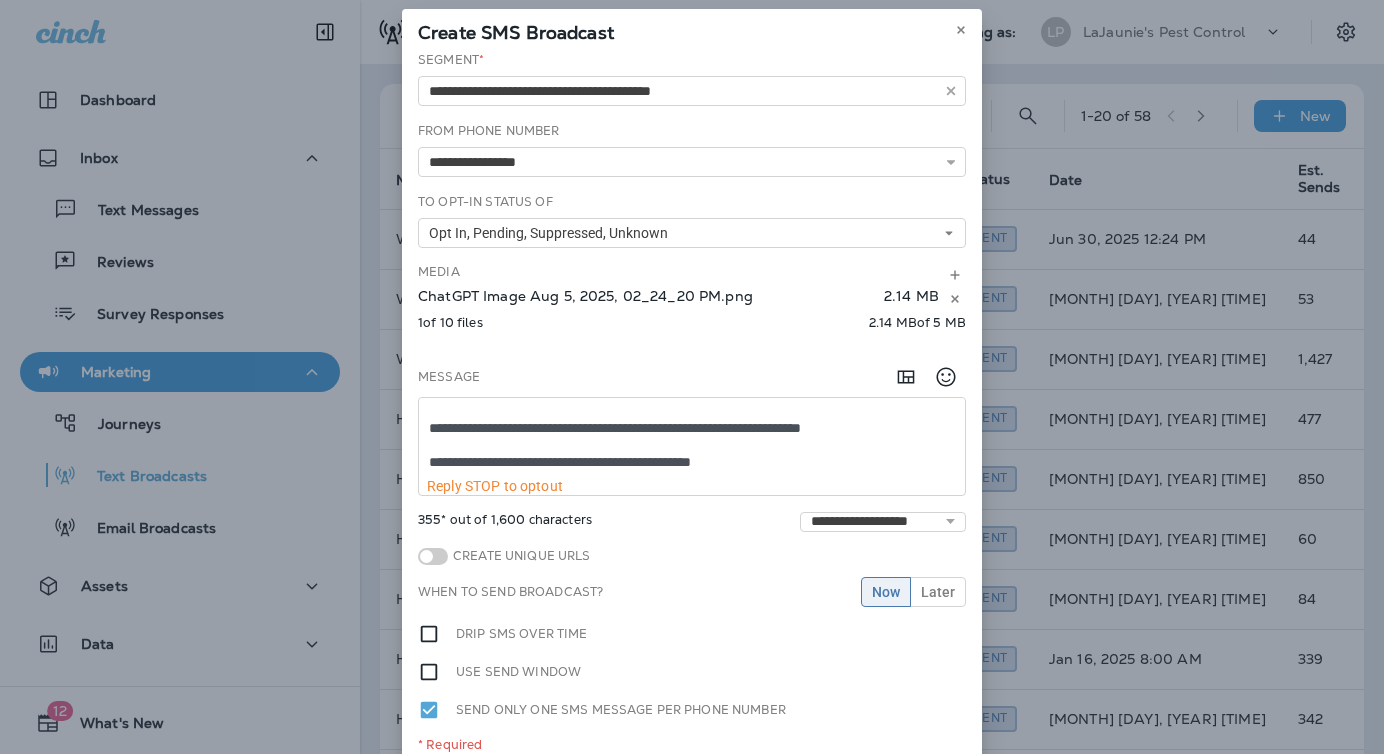scroll, scrollTop: 50, scrollLeft: 0, axis: vertical 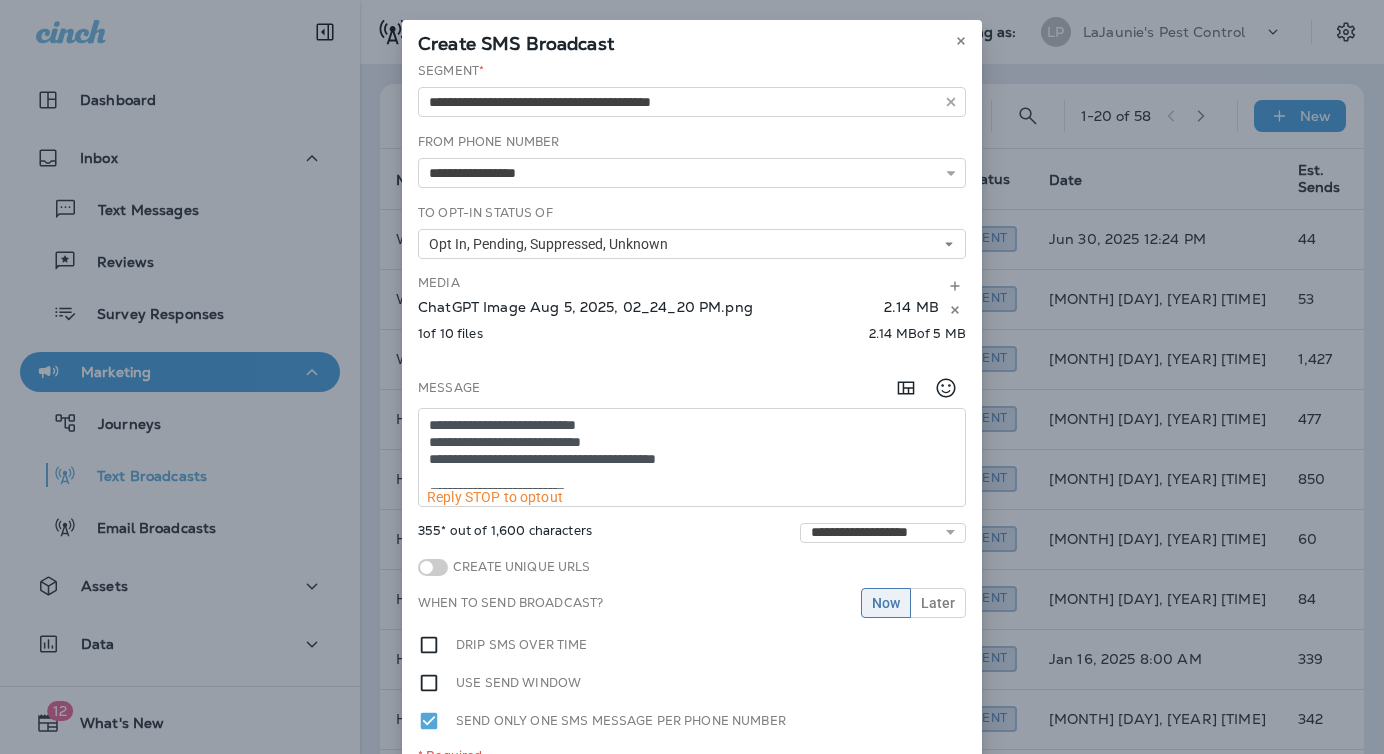 click on "**********" at bounding box center [692, 449] 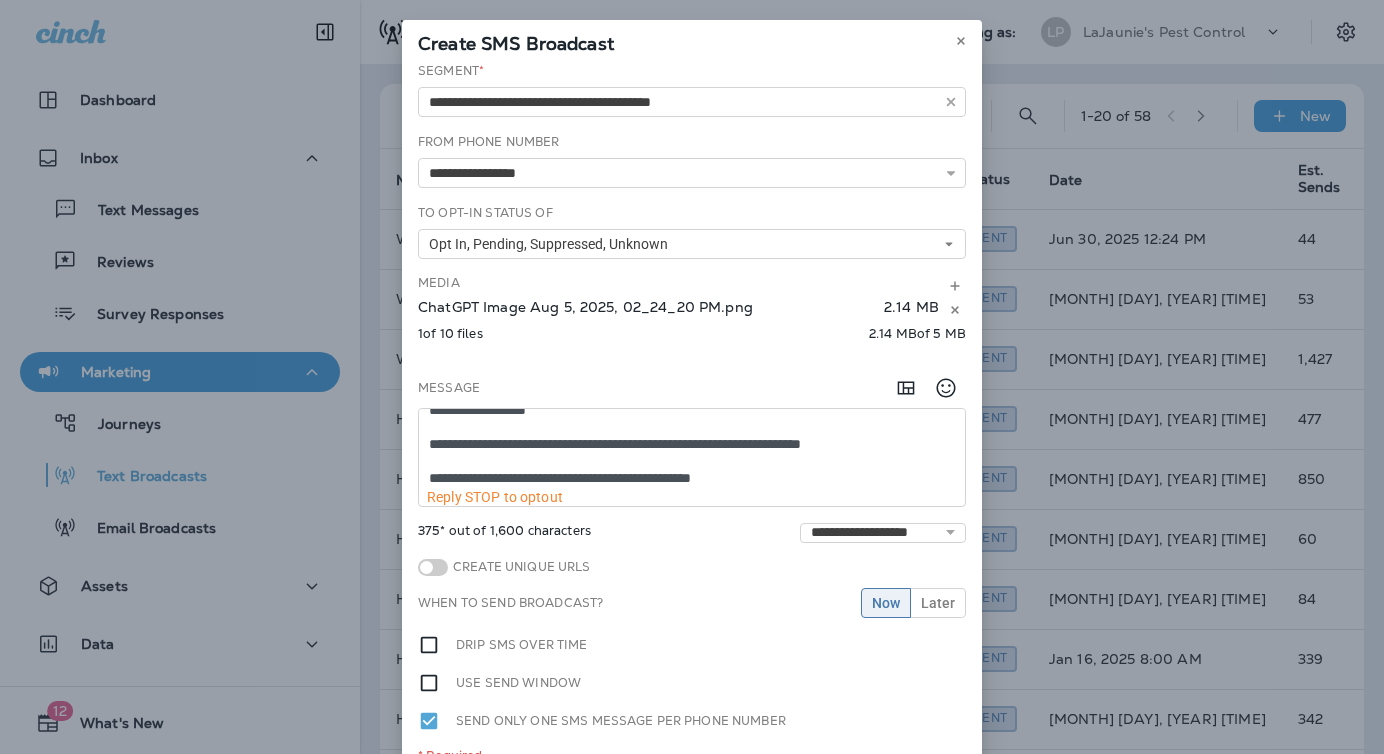 scroll, scrollTop: 154, scrollLeft: 0, axis: vertical 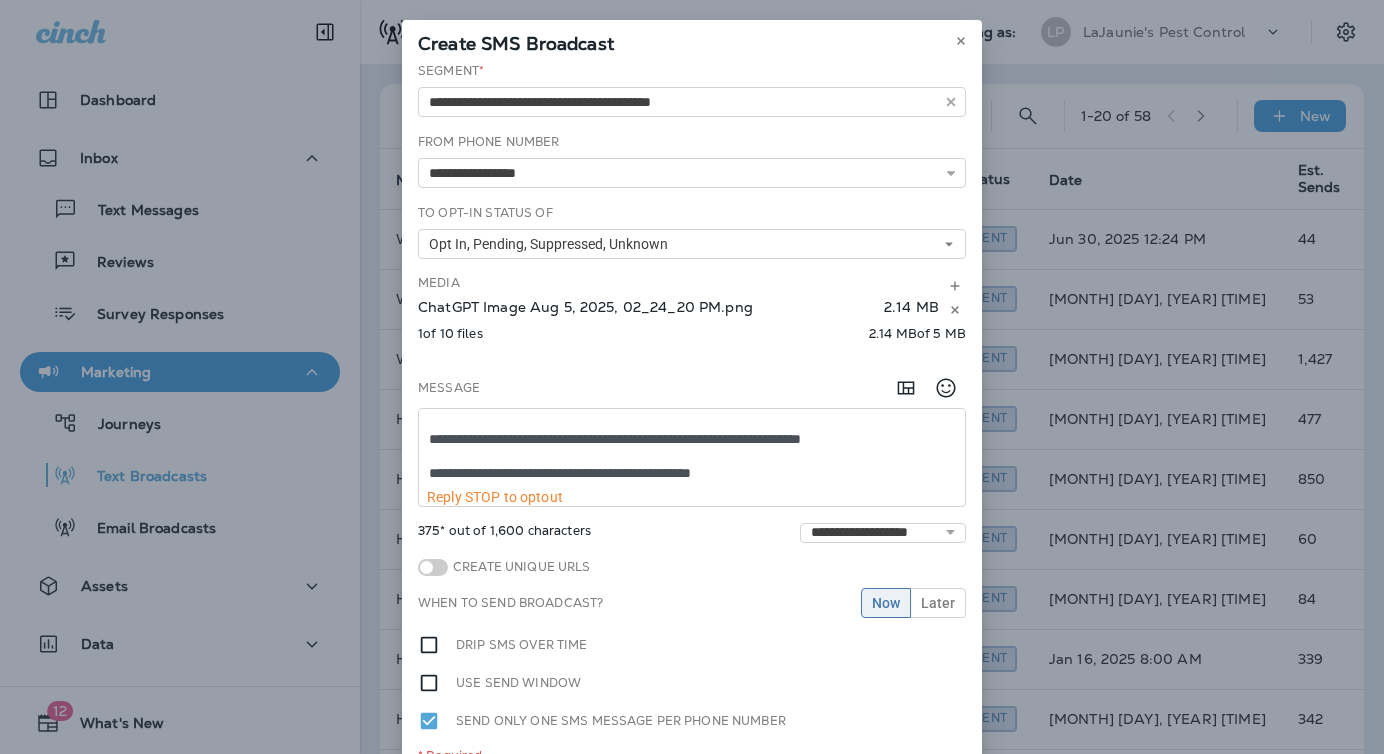 click on "**********" at bounding box center (692, 449) 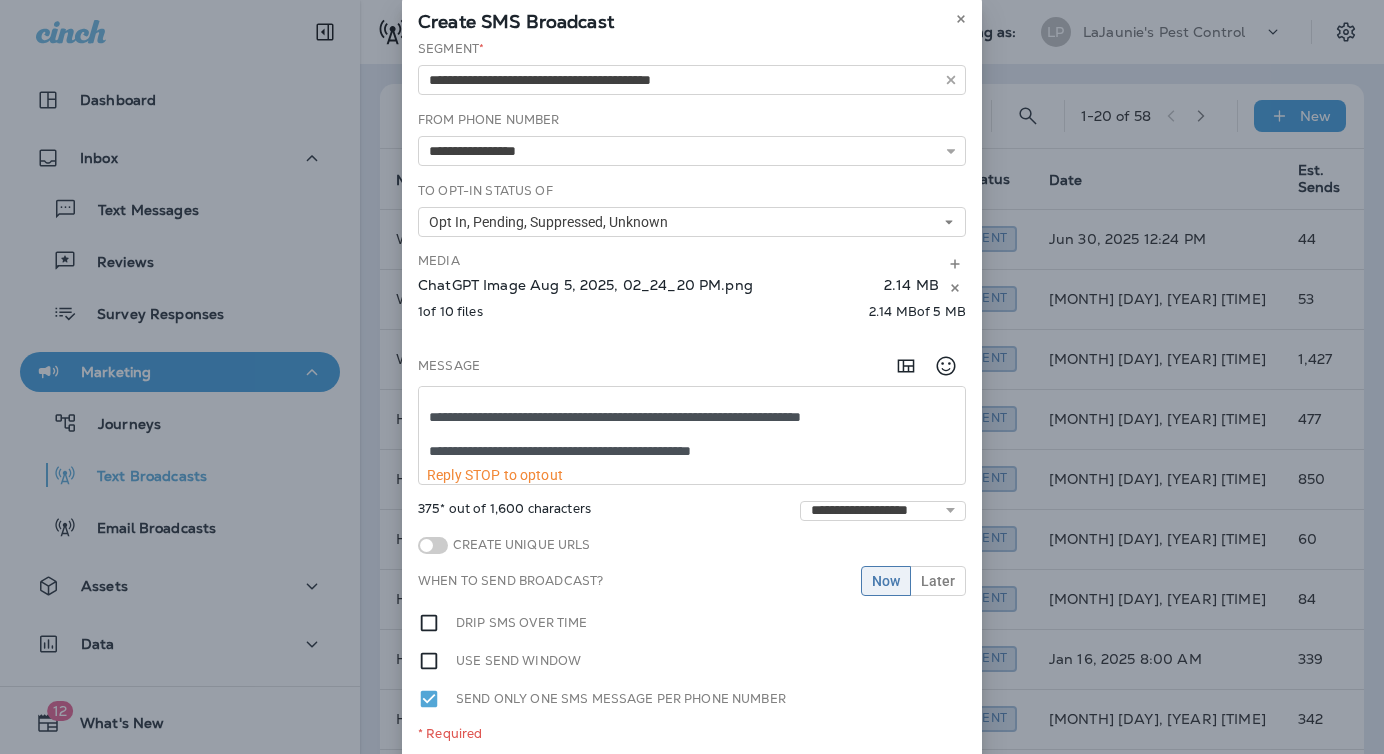 scroll, scrollTop: 21, scrollLeft: 0, axis: vertical 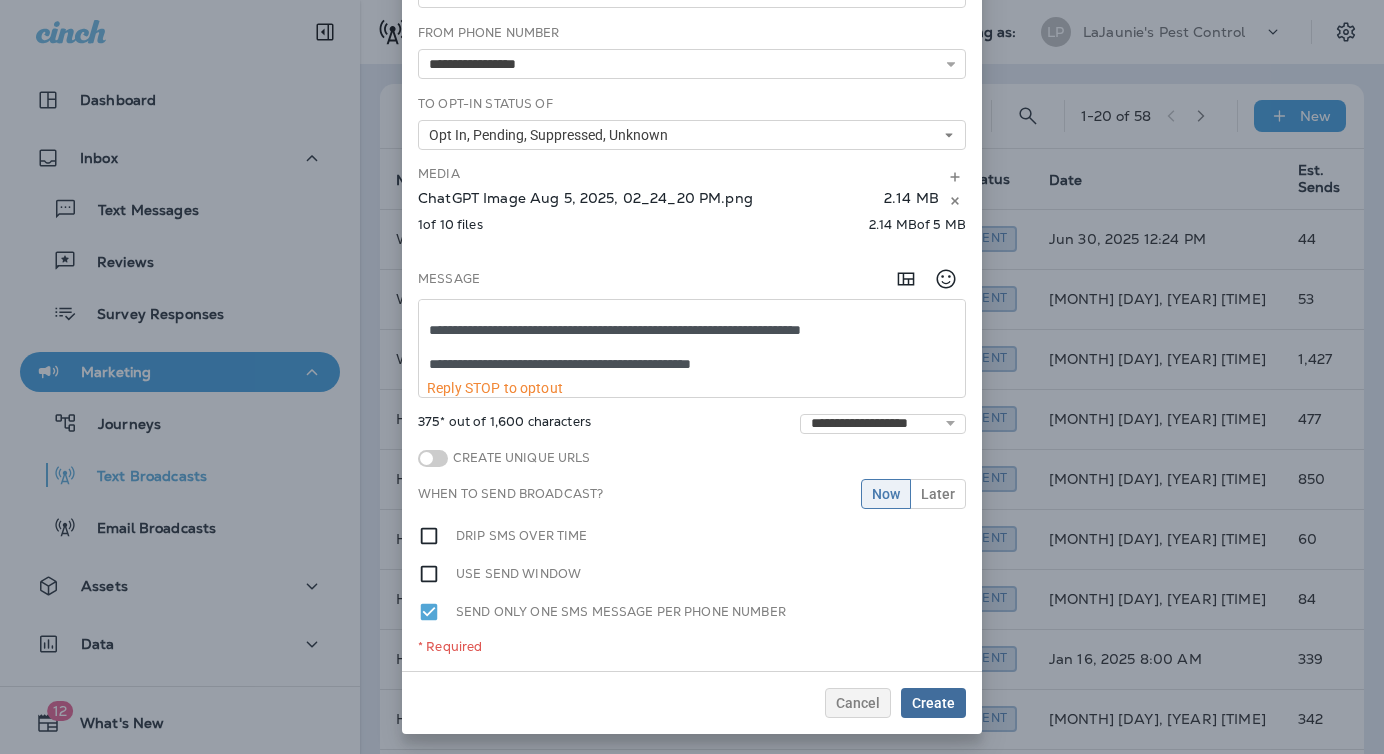 type on "**********" 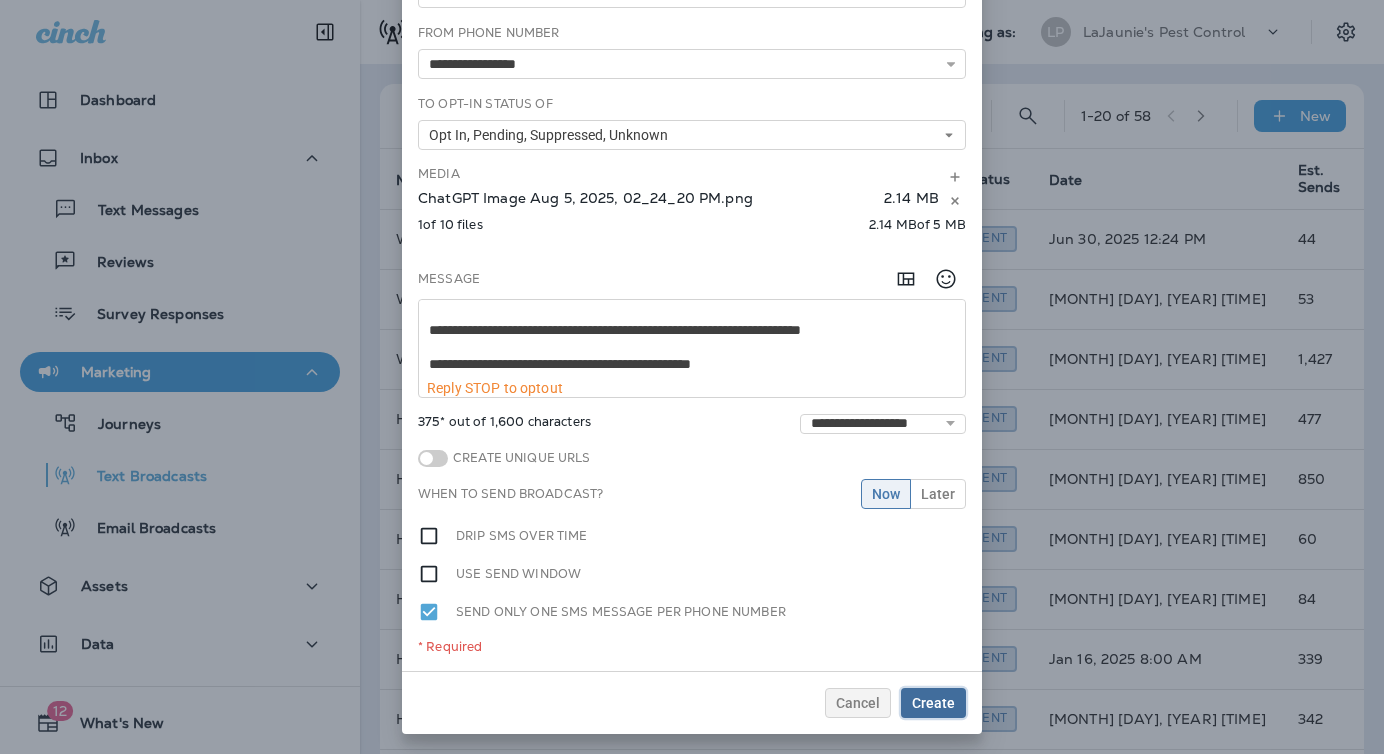 click on "Create" at bounding box center (933, 703) 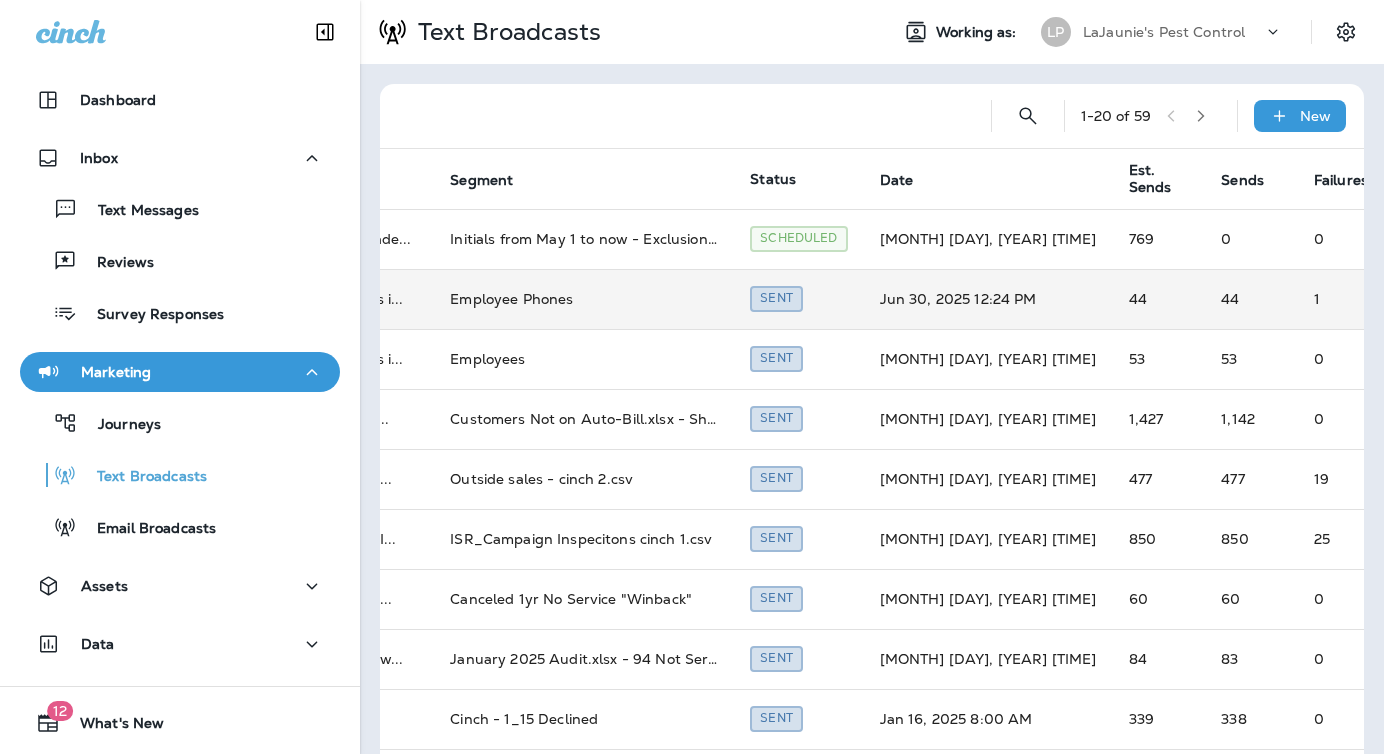 scroll, scrollTop: 0, scrollLeft: 0, axis: both 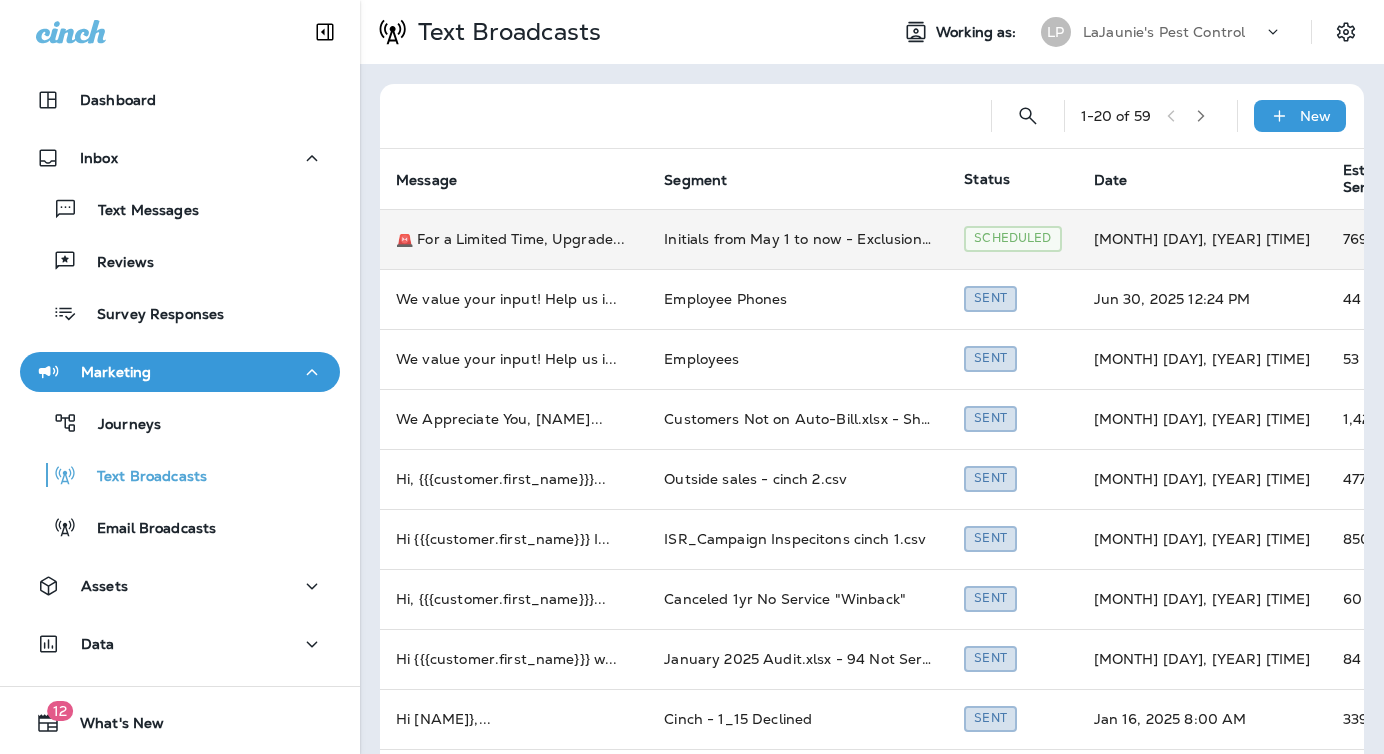 click on "Initials from May 1 to now - Exclusion Offer" at bounding box center [798, 239] 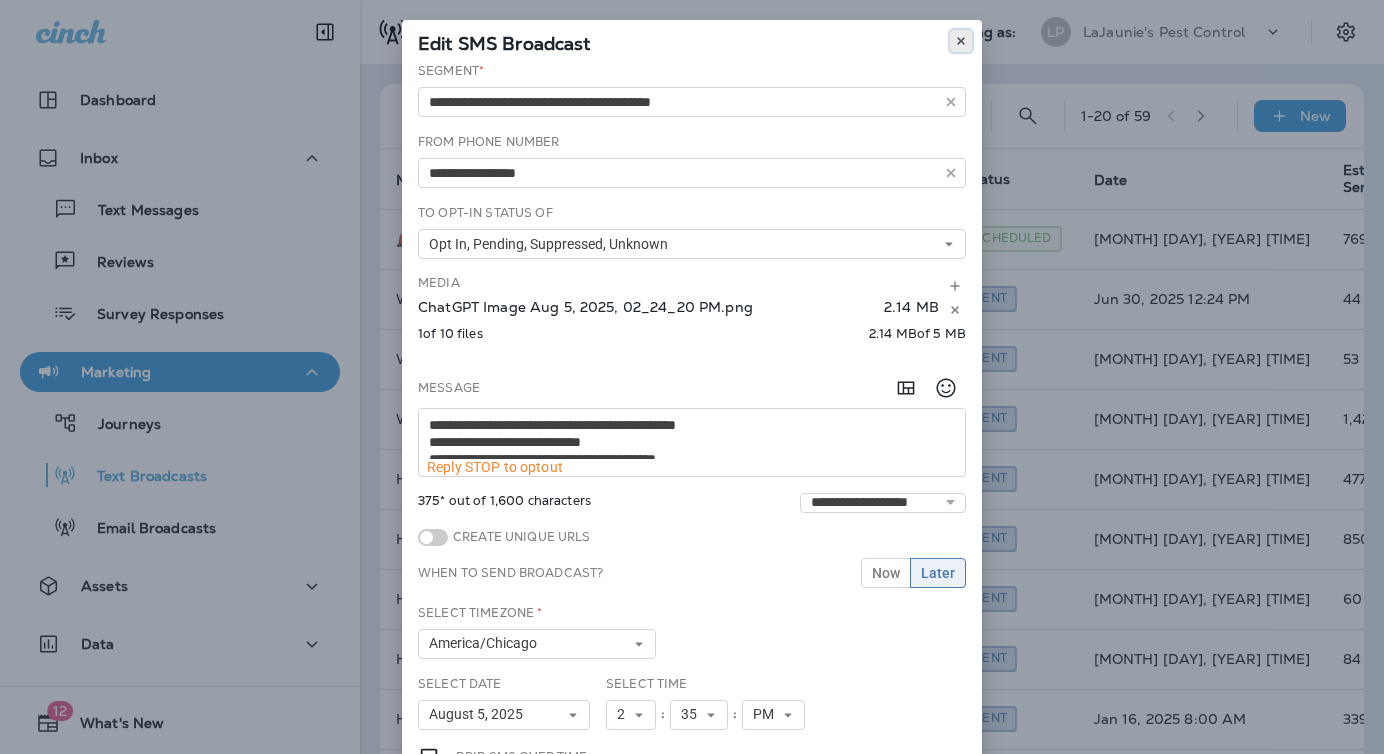 click at bounding box center [961, 41] 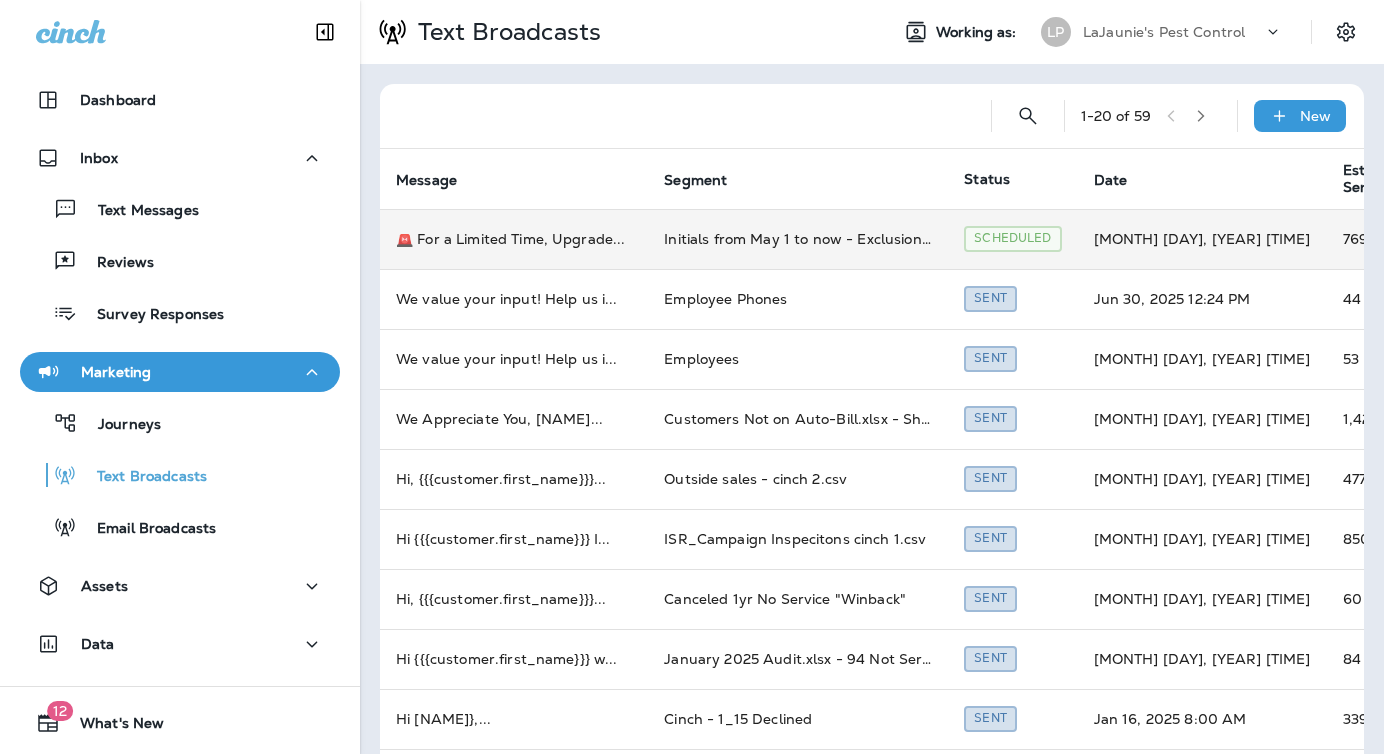 click on "Initials from May 1 to now - Exclusion Offer" at bounding box center [798, 239] 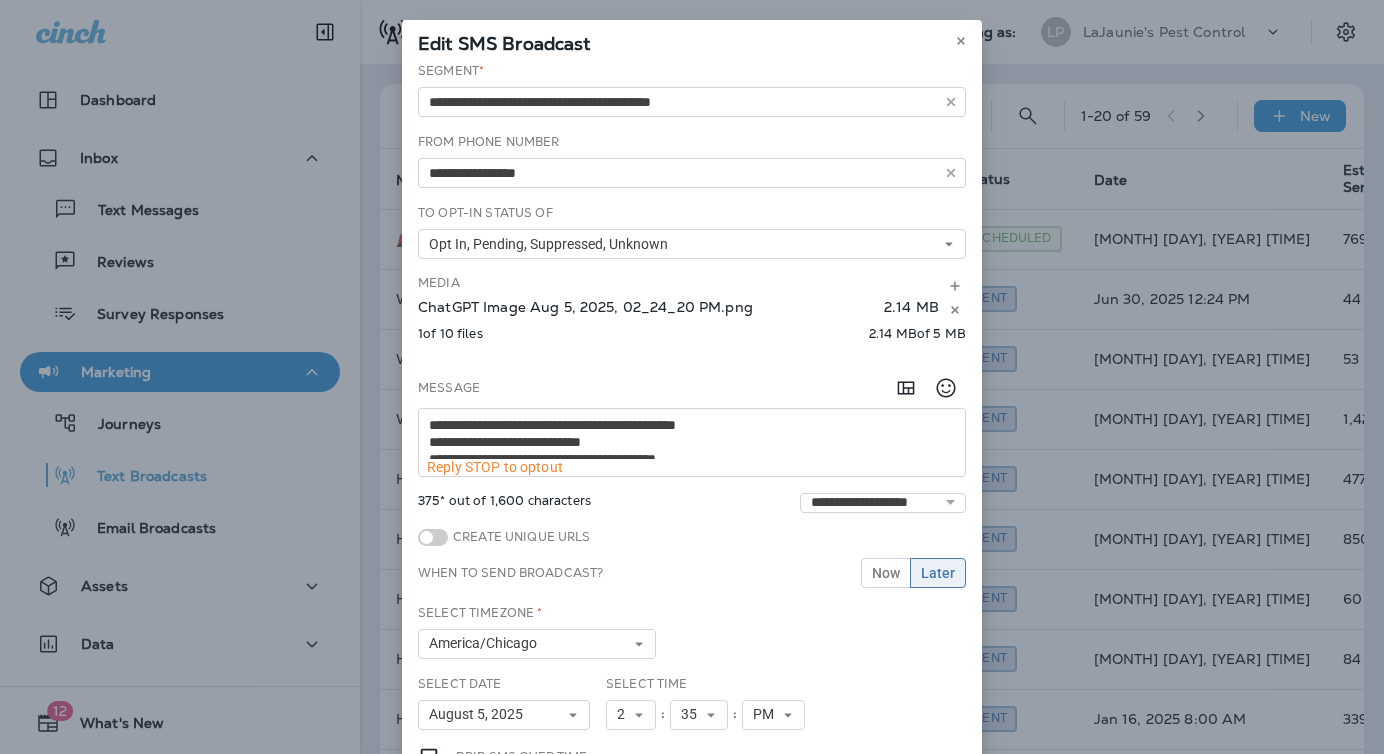 scroll, scrollTop: 221, scrollLeft: 0, axis: vertical 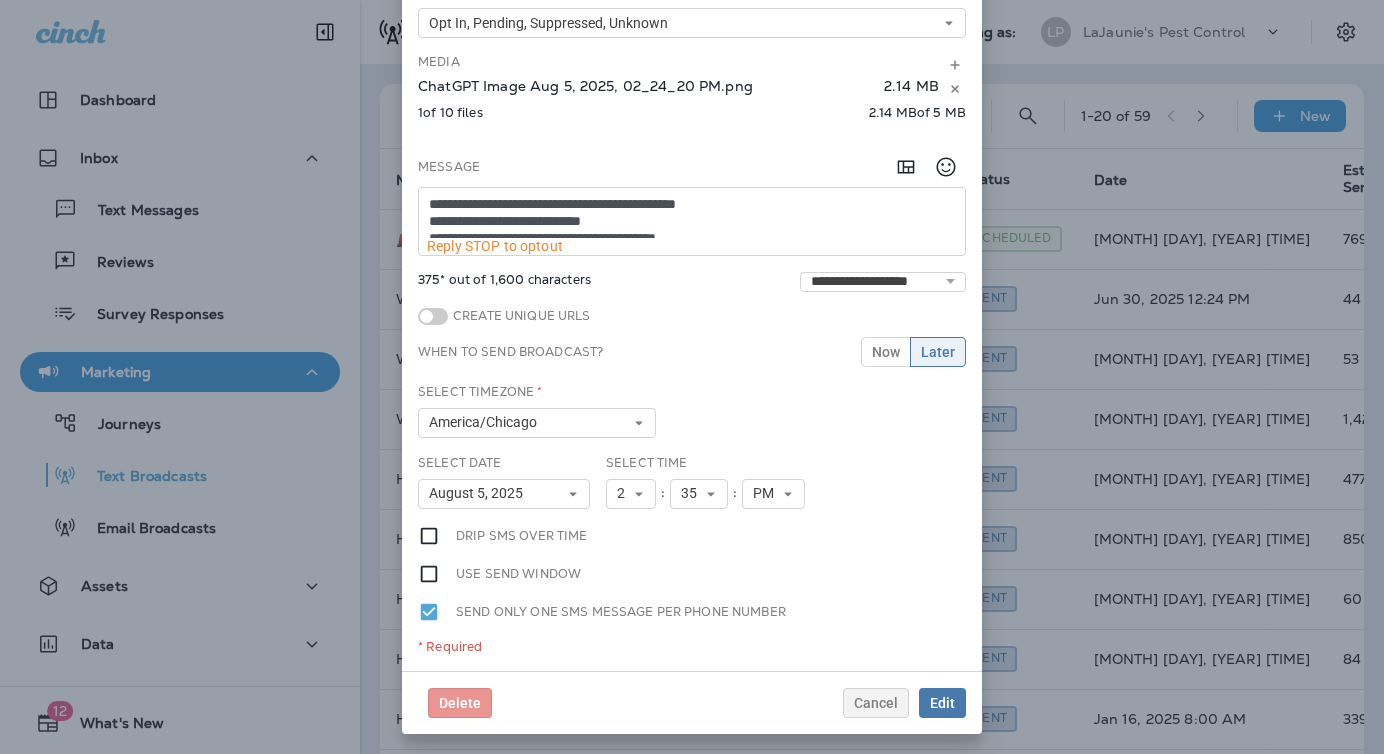 drag, startPoint x: 763, startPoint y: 227, endPoint x: 404, endPoint y: 136, distance: 370.35388 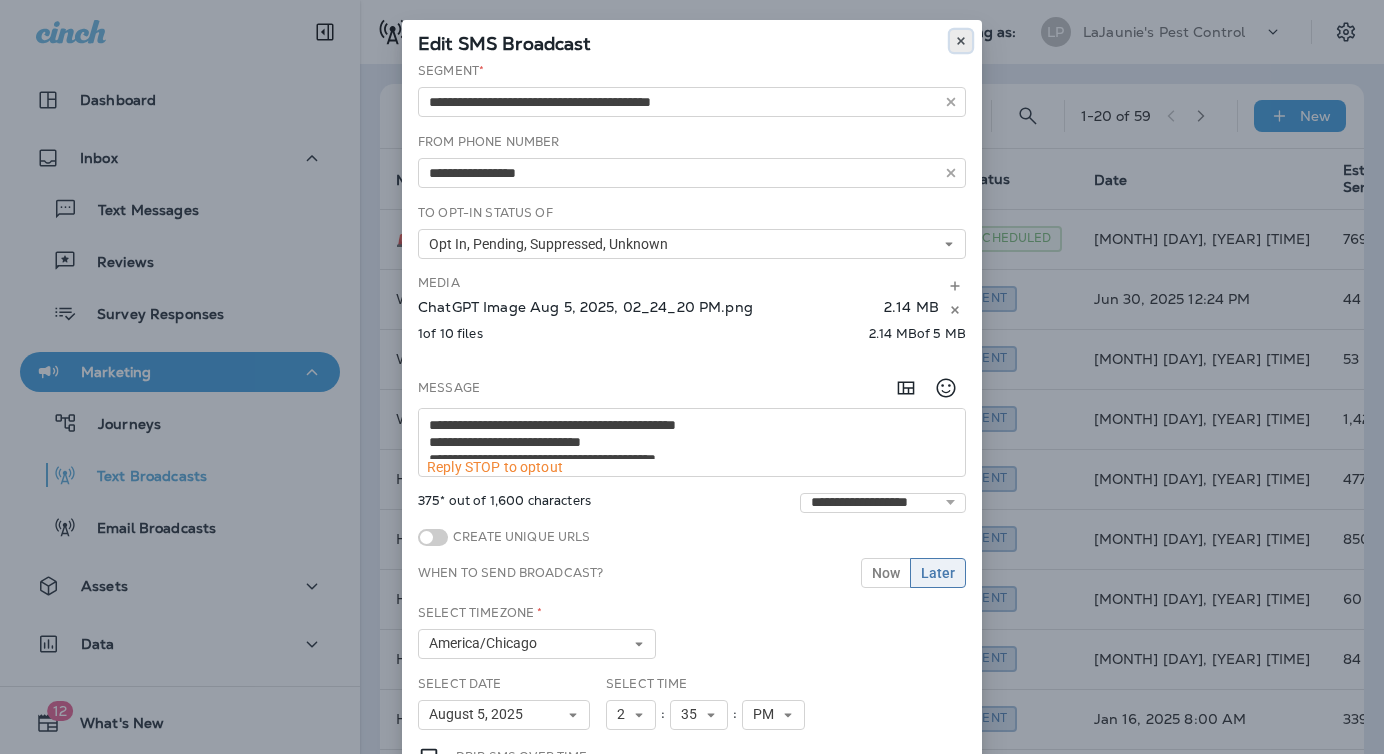 click at bounding box center (961, 41) 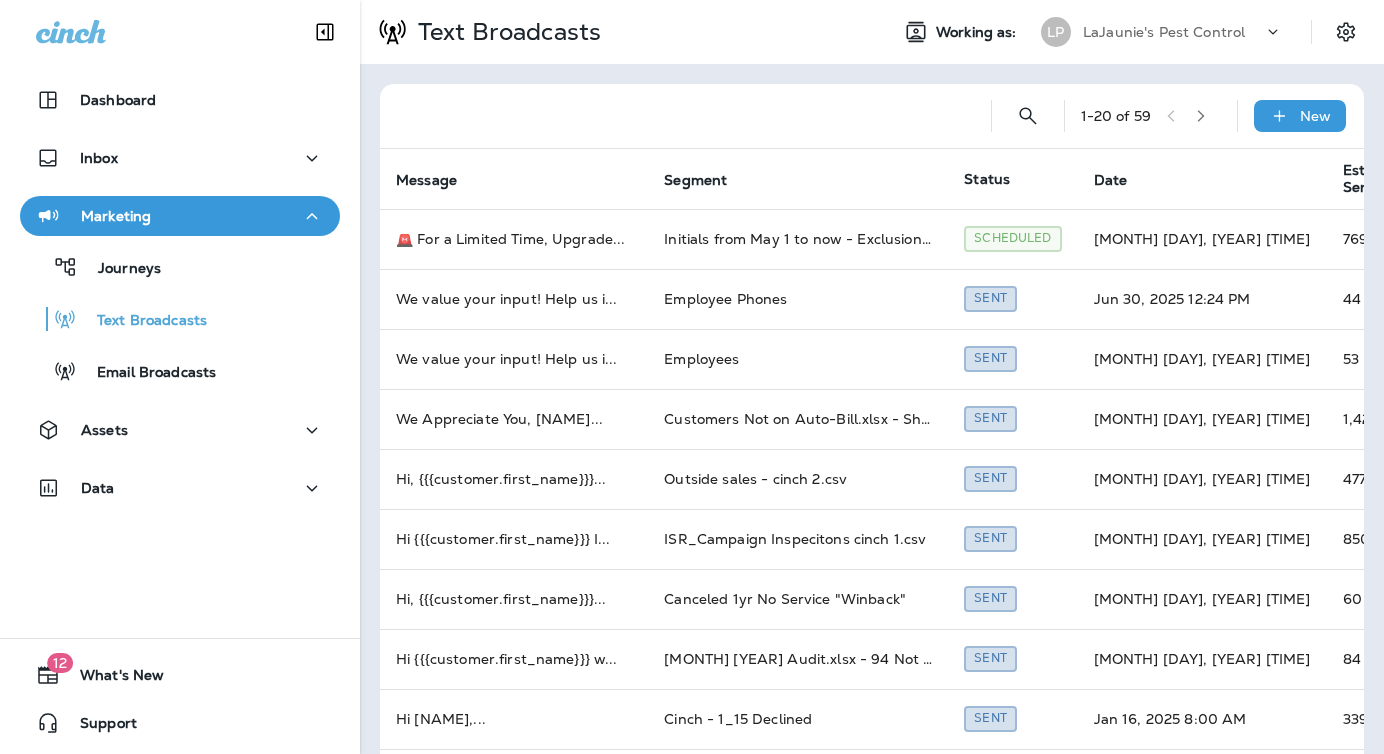 scroll, scrollTop: 0, scrollLeft: 0, axis: both 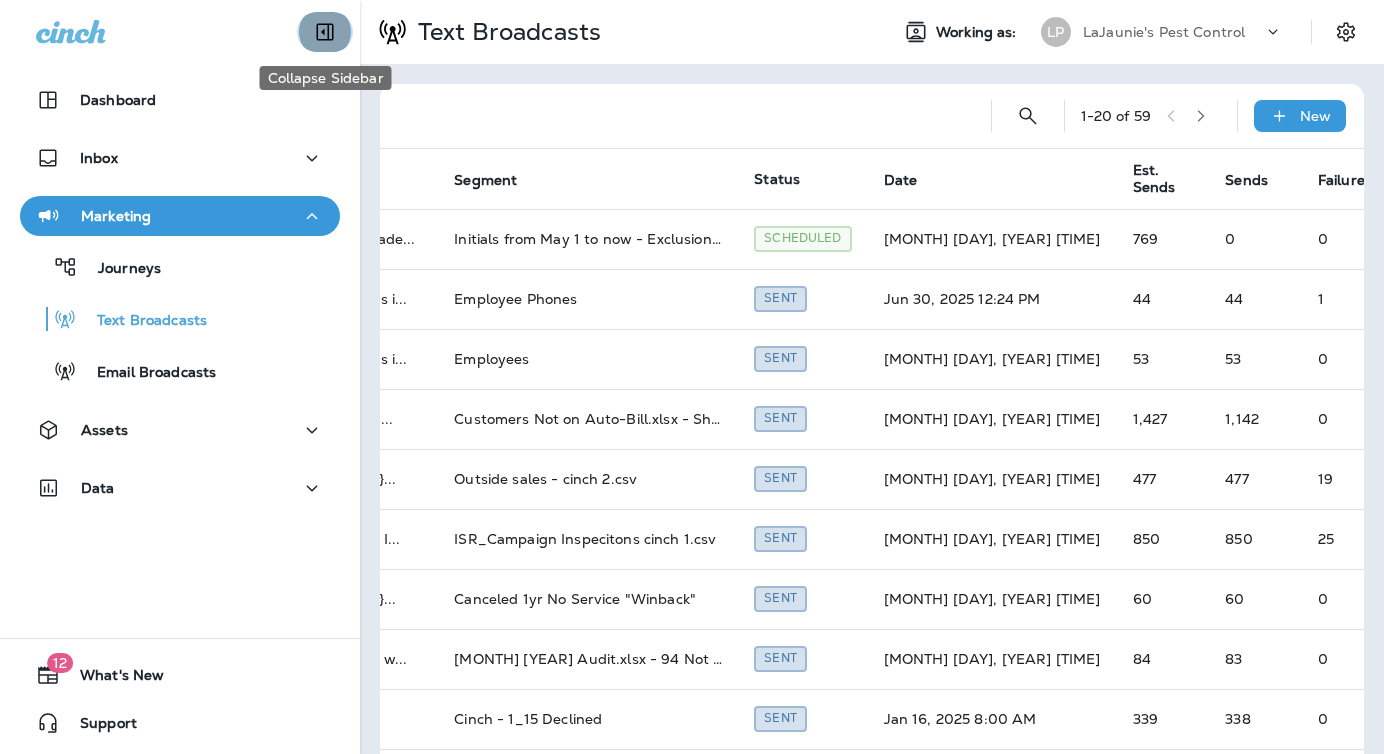 click 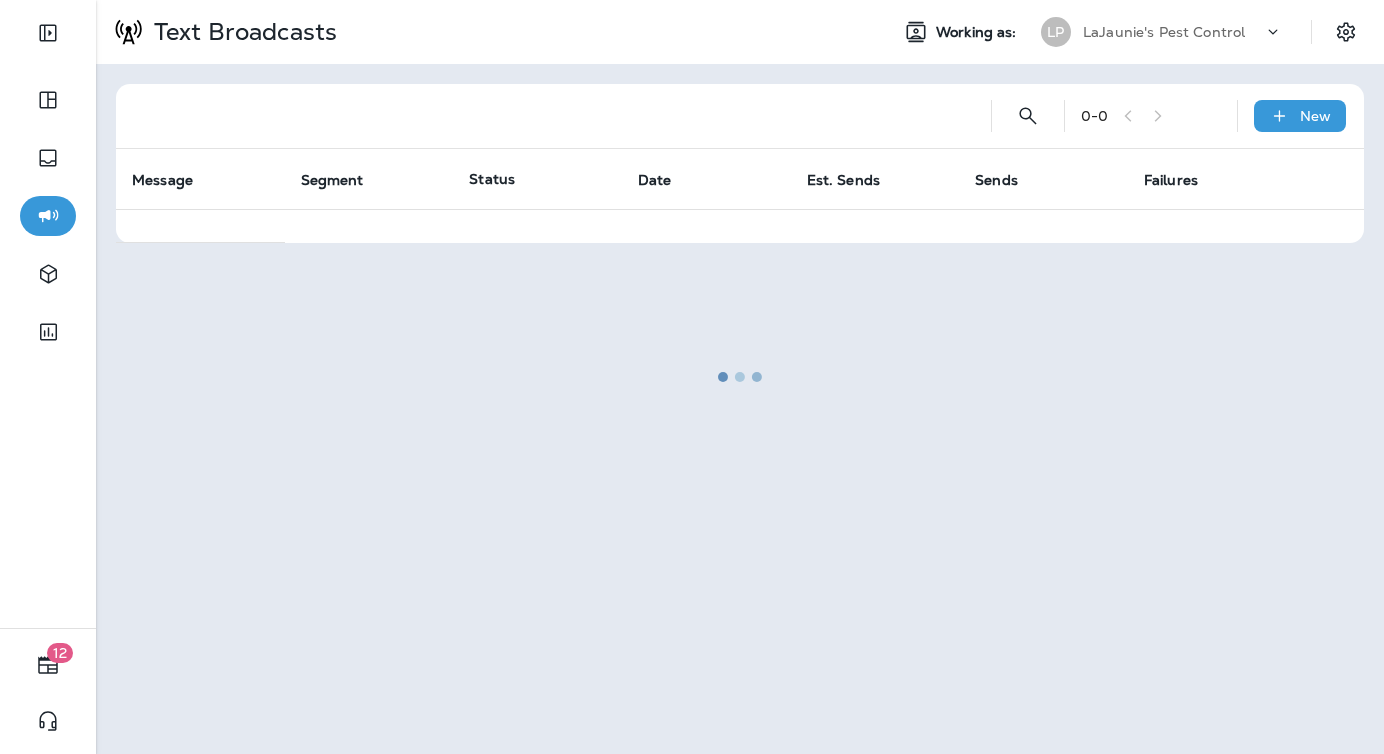 scroll, scrollTop: 0, scrollLeft: 0, axis: both 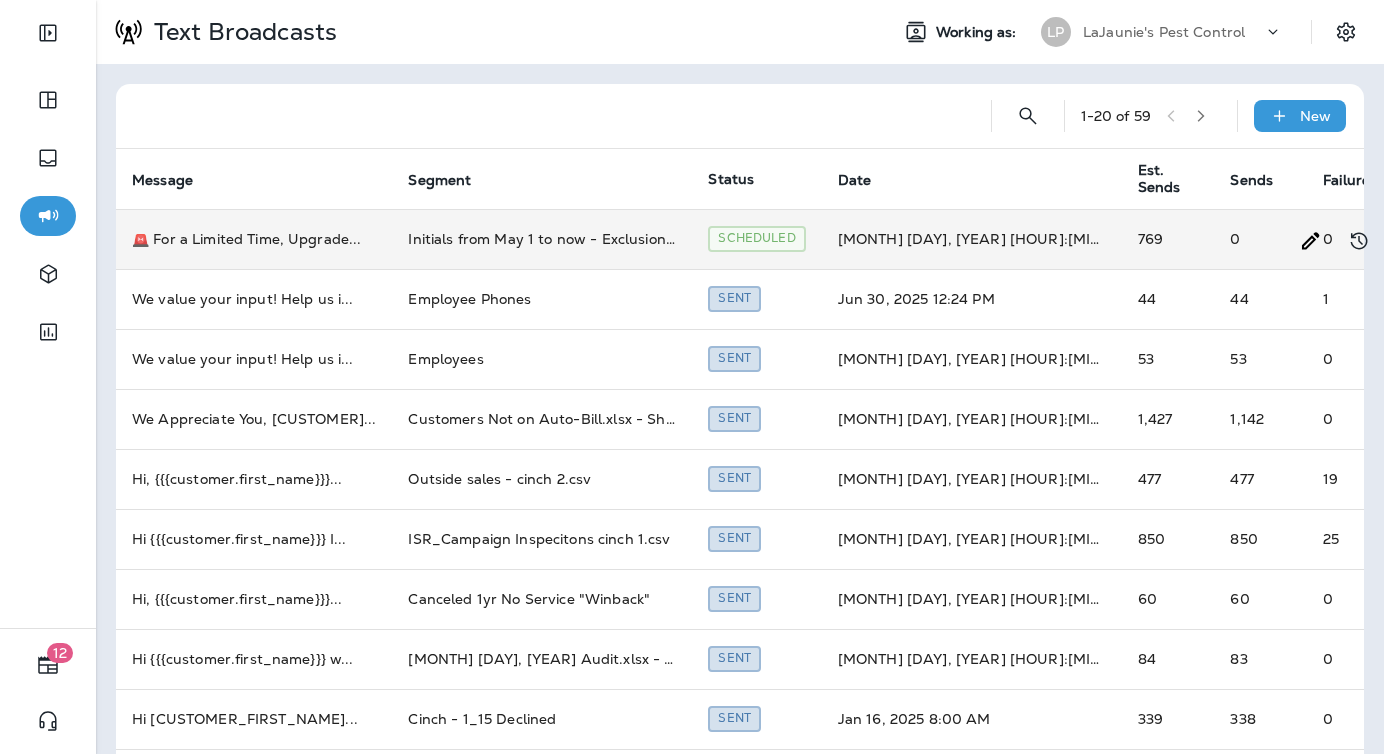 click on "🚨 For a Limited Time, Upgrade  ..." at bounding box center (254, 239) 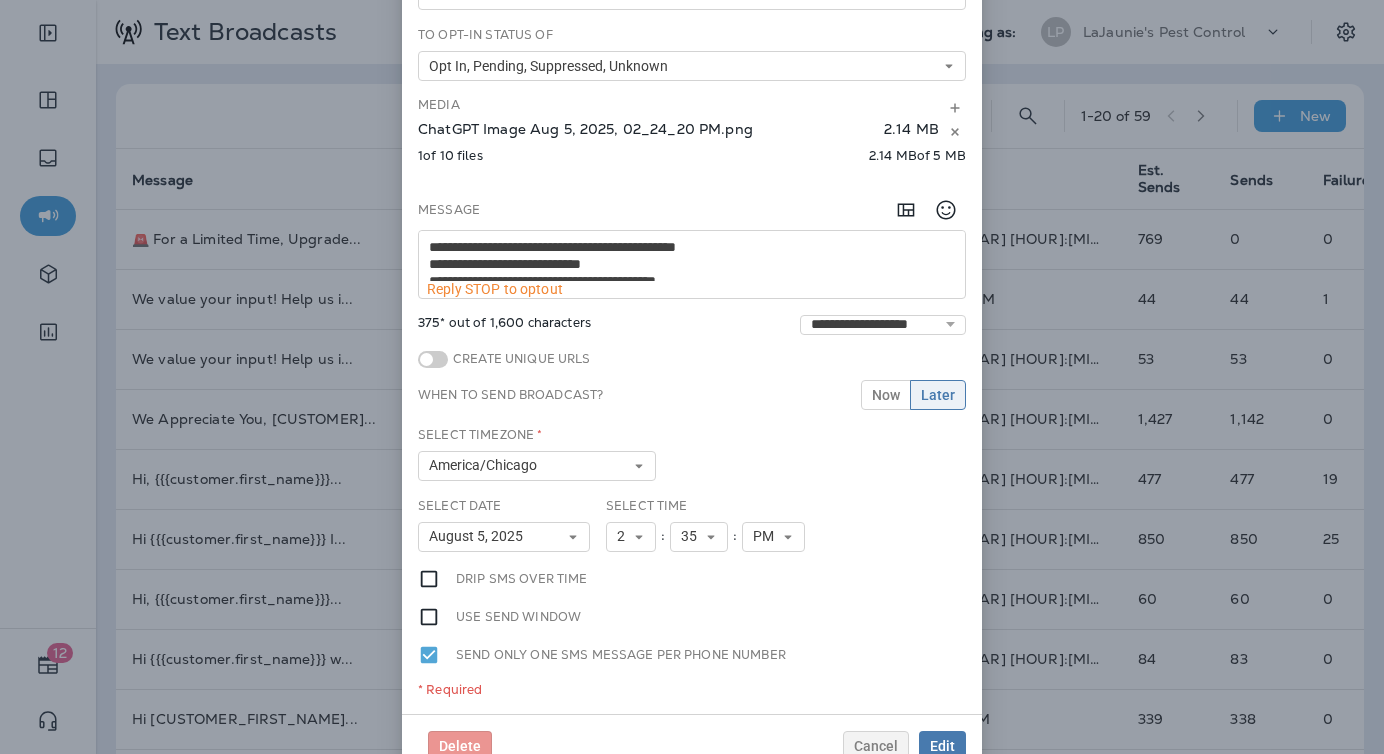 scroll, scrollTop: 0, scrollLeft: 0, axis: both 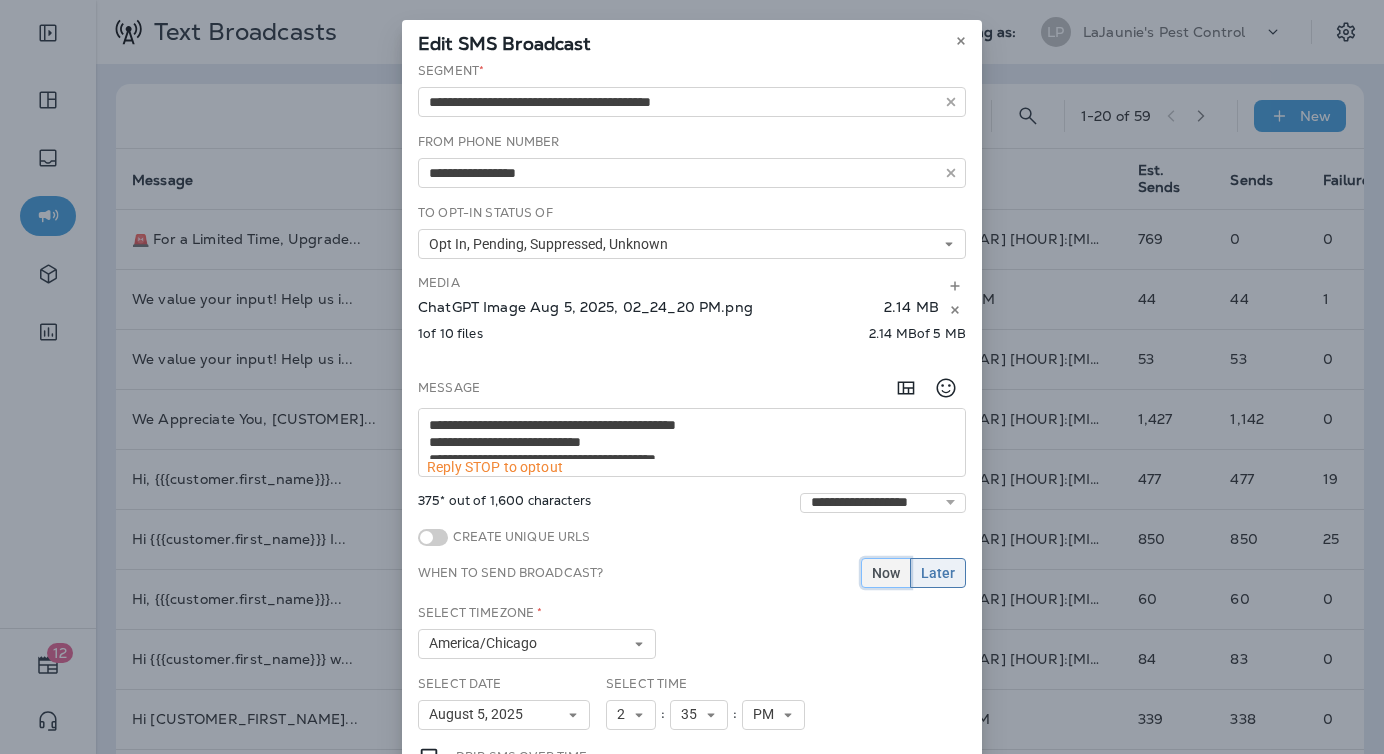 click on "Now" at bounding box center [886, 573] 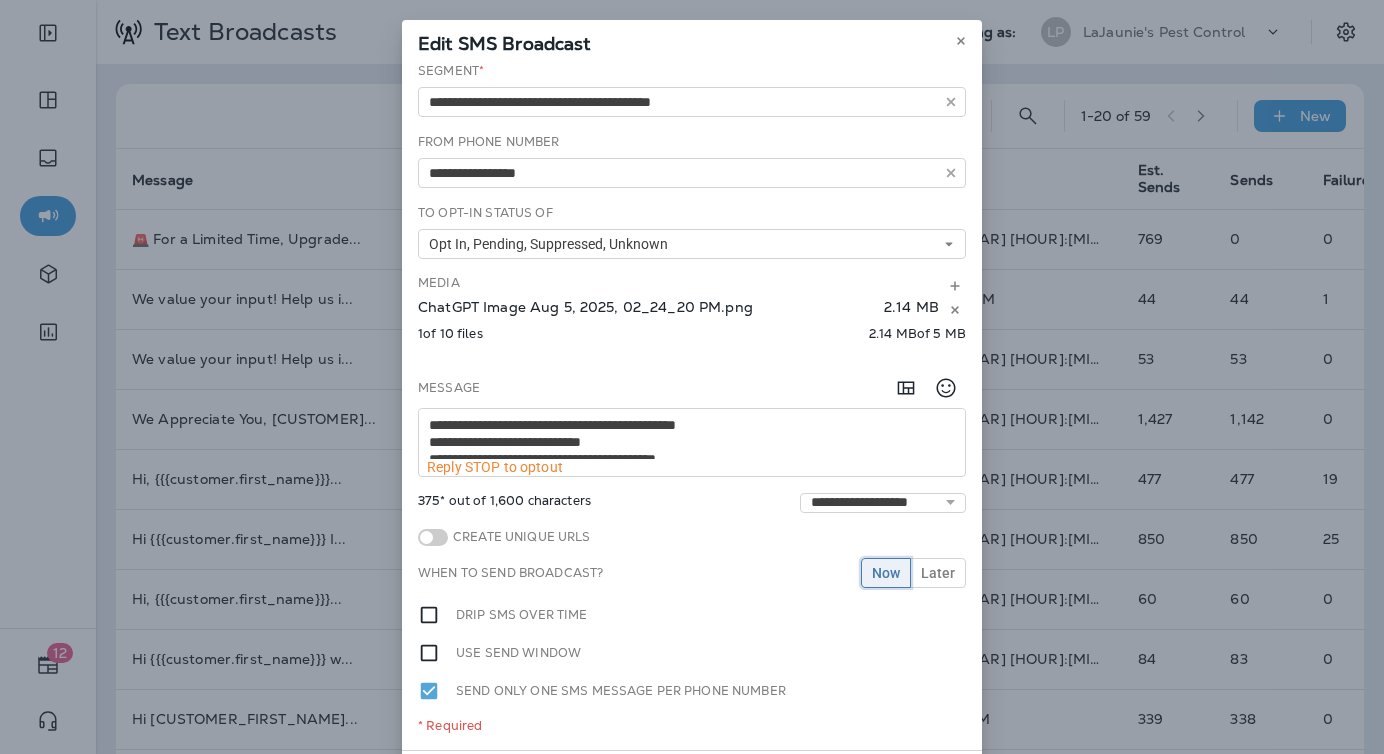 scroll, scrollTop: 79, scrollLeft: 0, axis: vertical 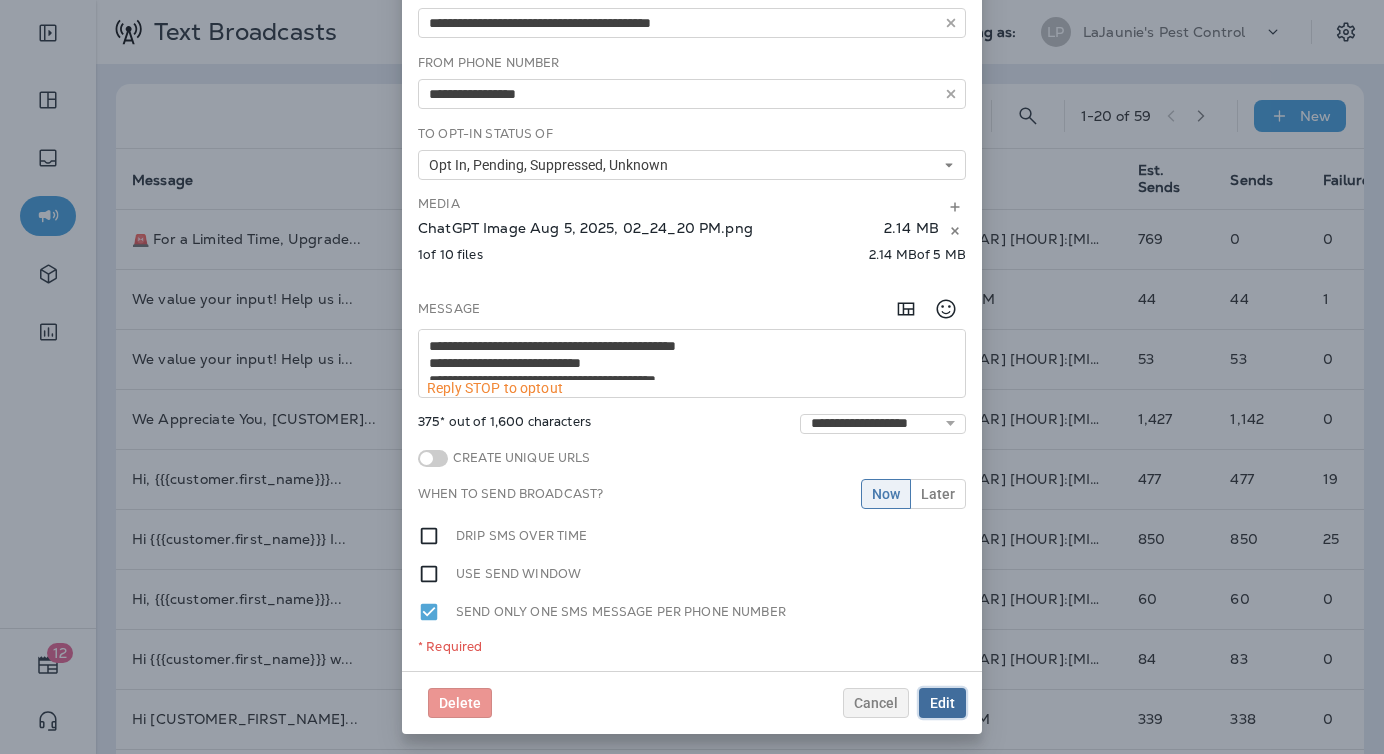 click on "Edit" at bounding box center [942, 703] 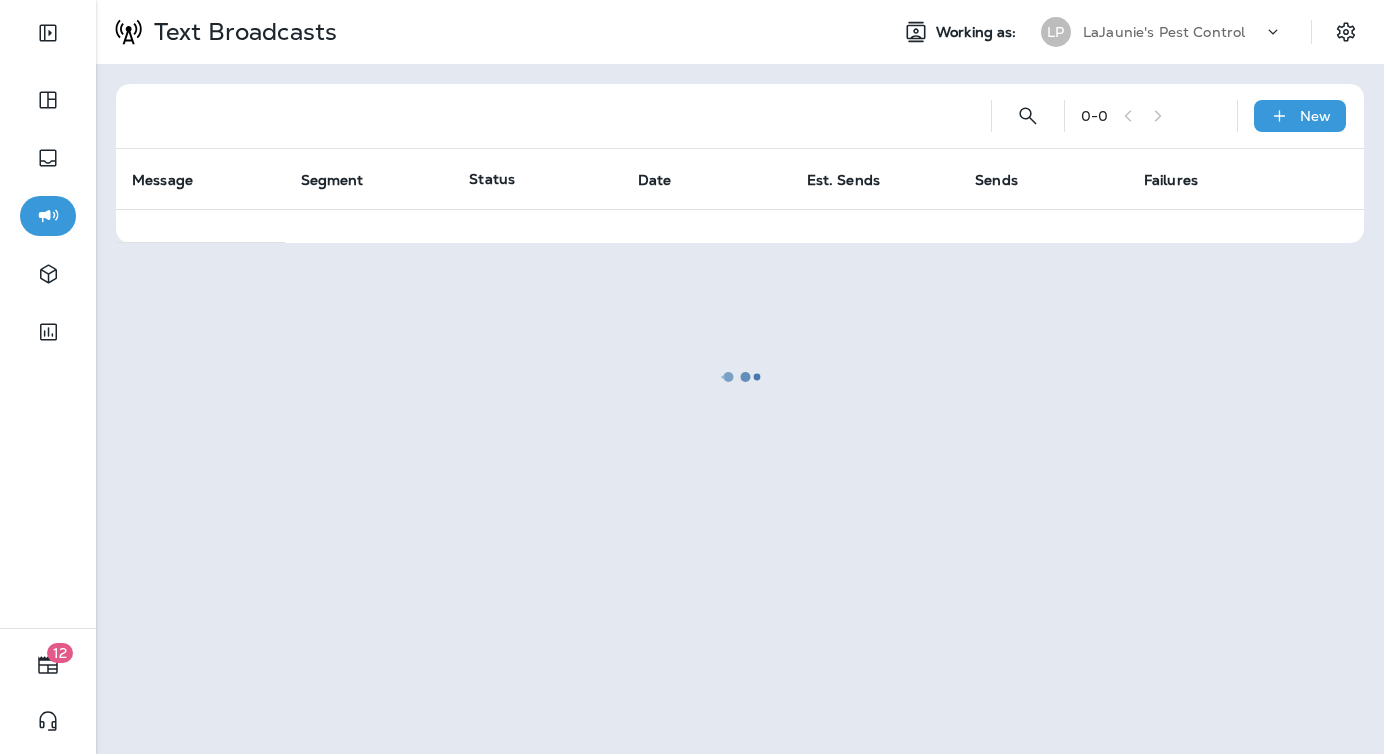 scroll, scrollTop: 0, scrollLeft: 0, axis: both 